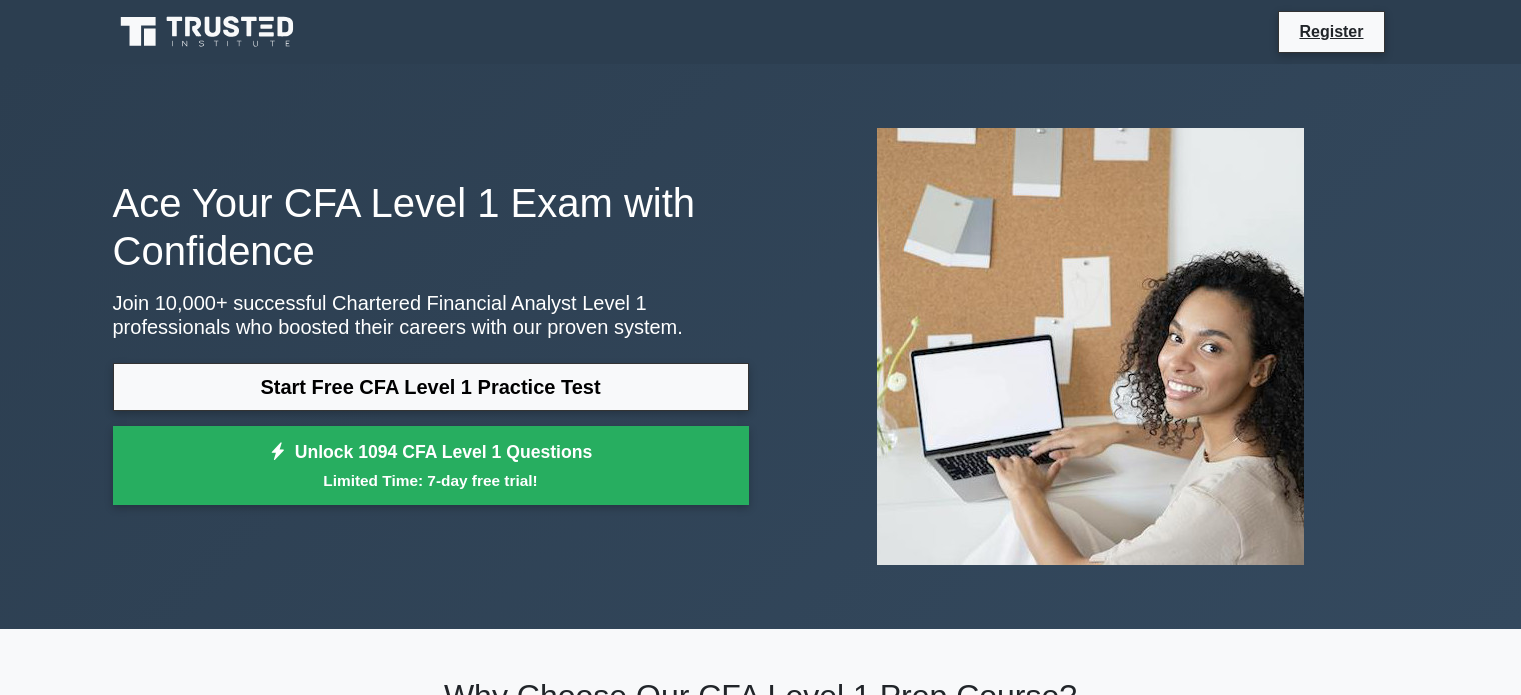 scroll, scrollTop: 200, scrollLeft: 0, axis: vertical 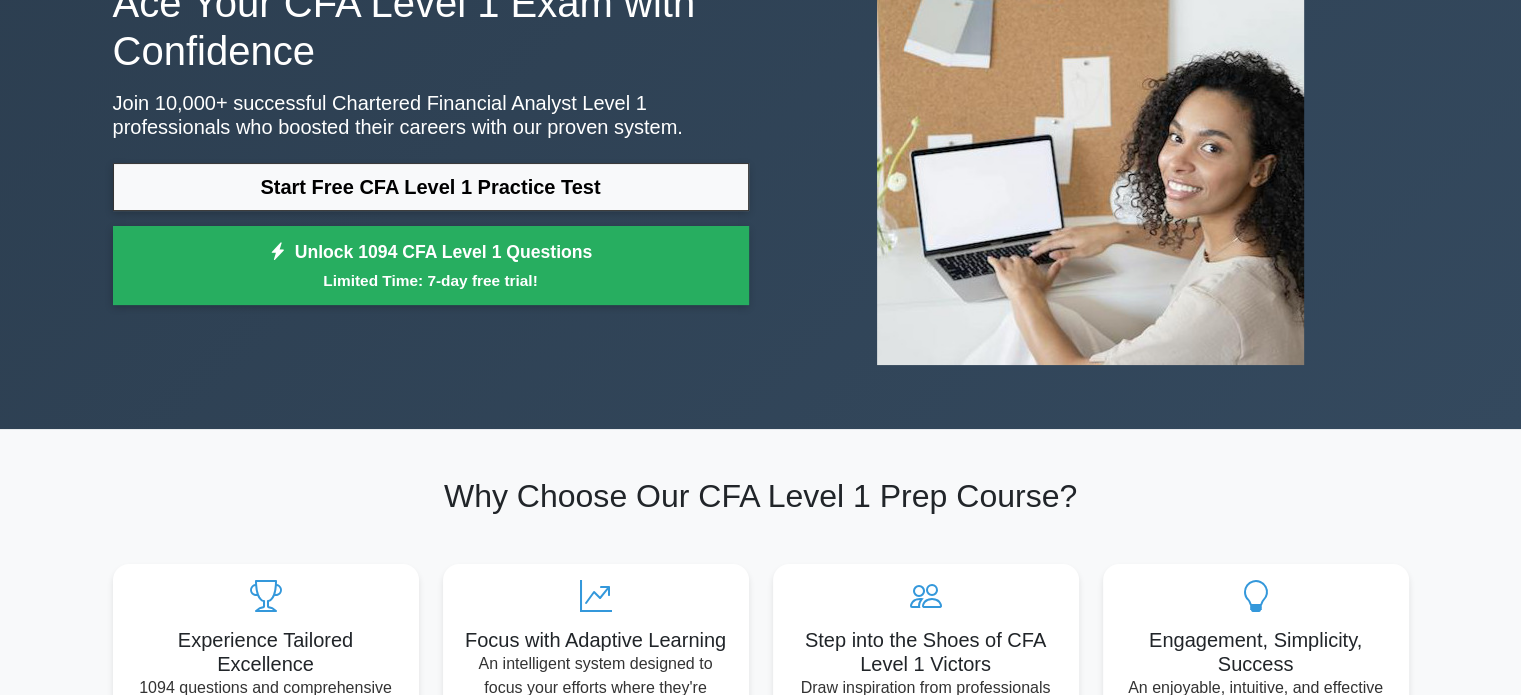 click on "Start Free CFA Level 1 Practice Test" at bounding box center (431, 187) 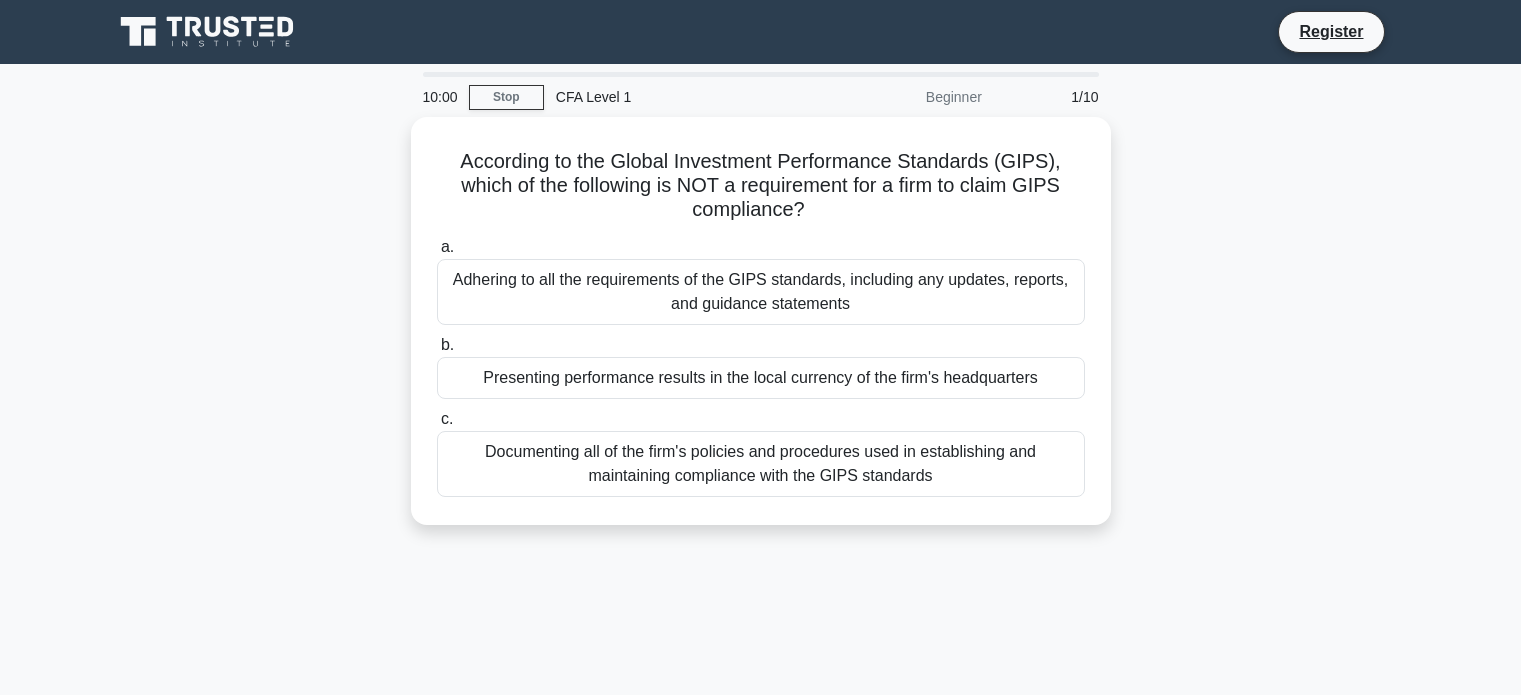scroll, scrollTop: 0, scrollLeft: 0, axis: both 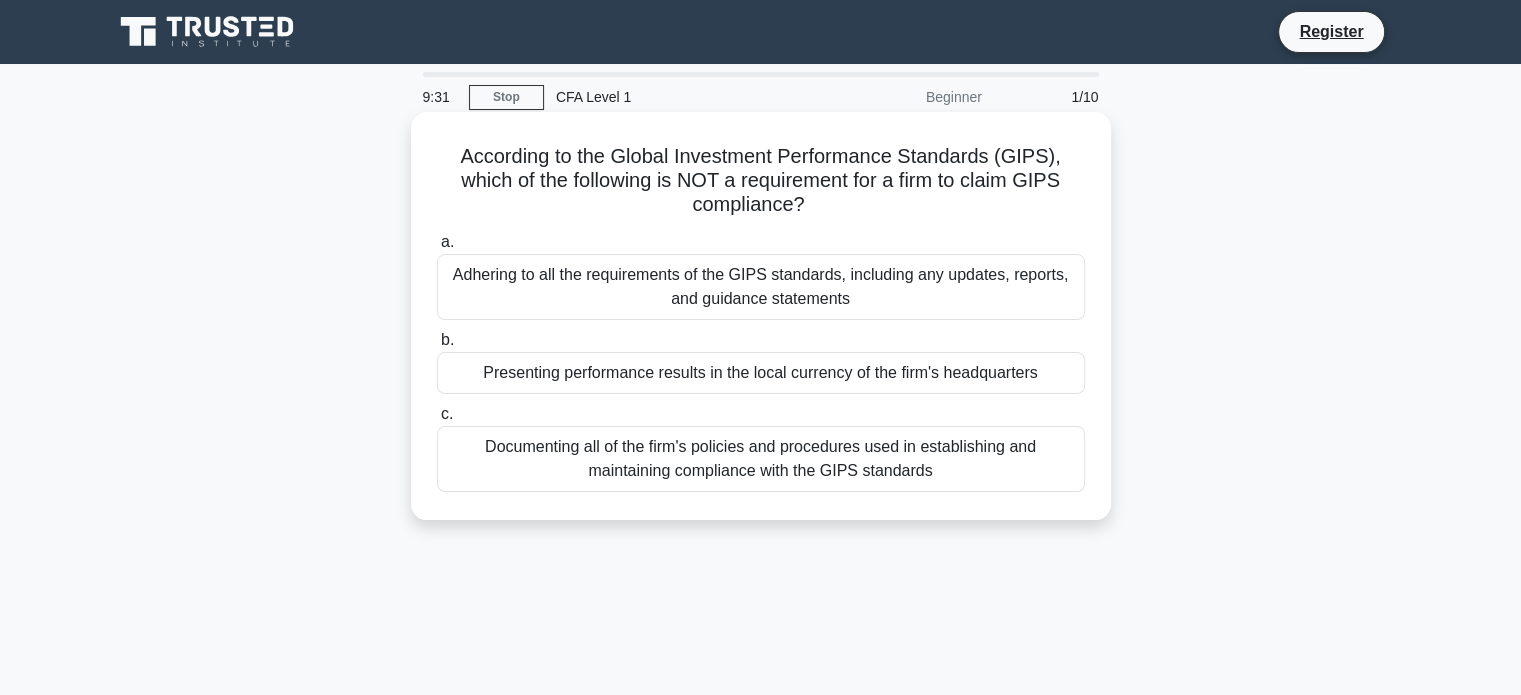 click on "Presenting performance results in the local currency of the firm's headquarters" at bounding box center [761, 373] 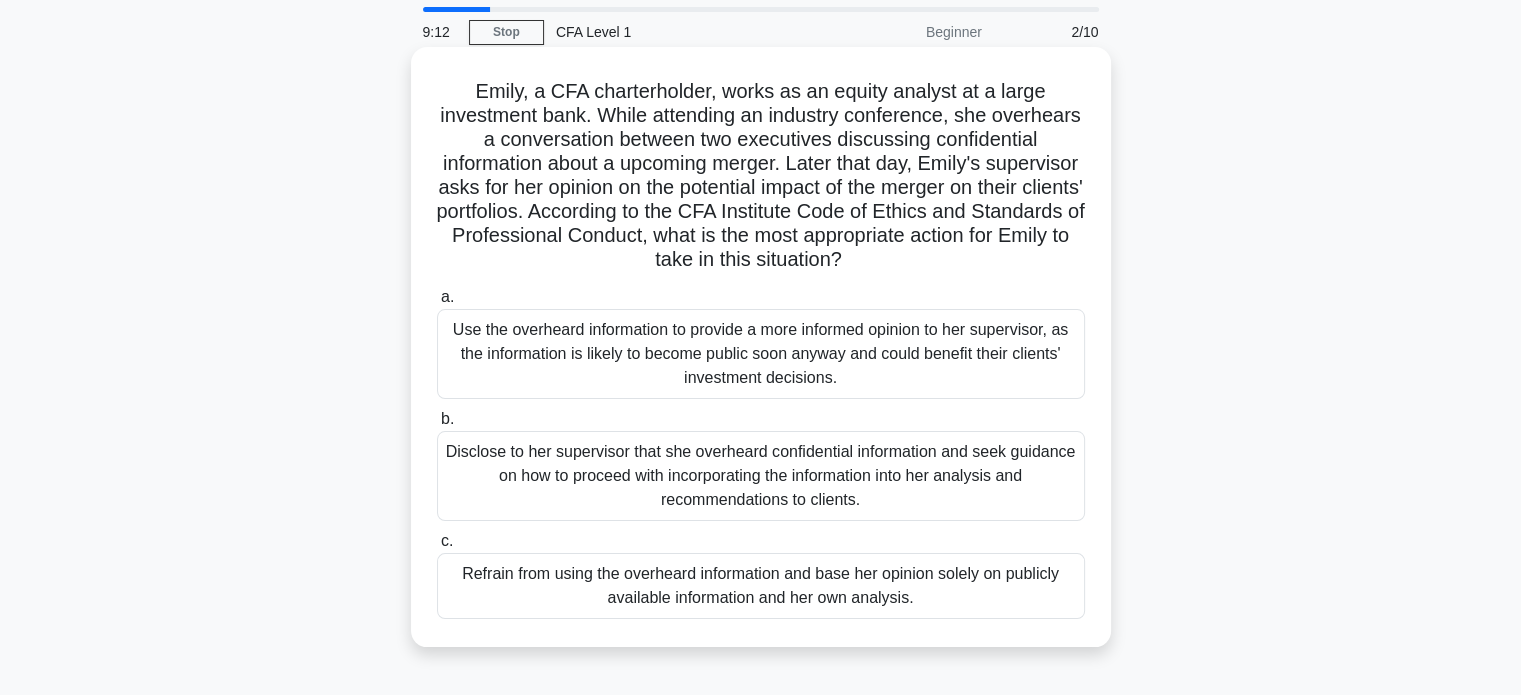 scroll, scrollTop: 100, scrollLeft: 0, axis: vertical 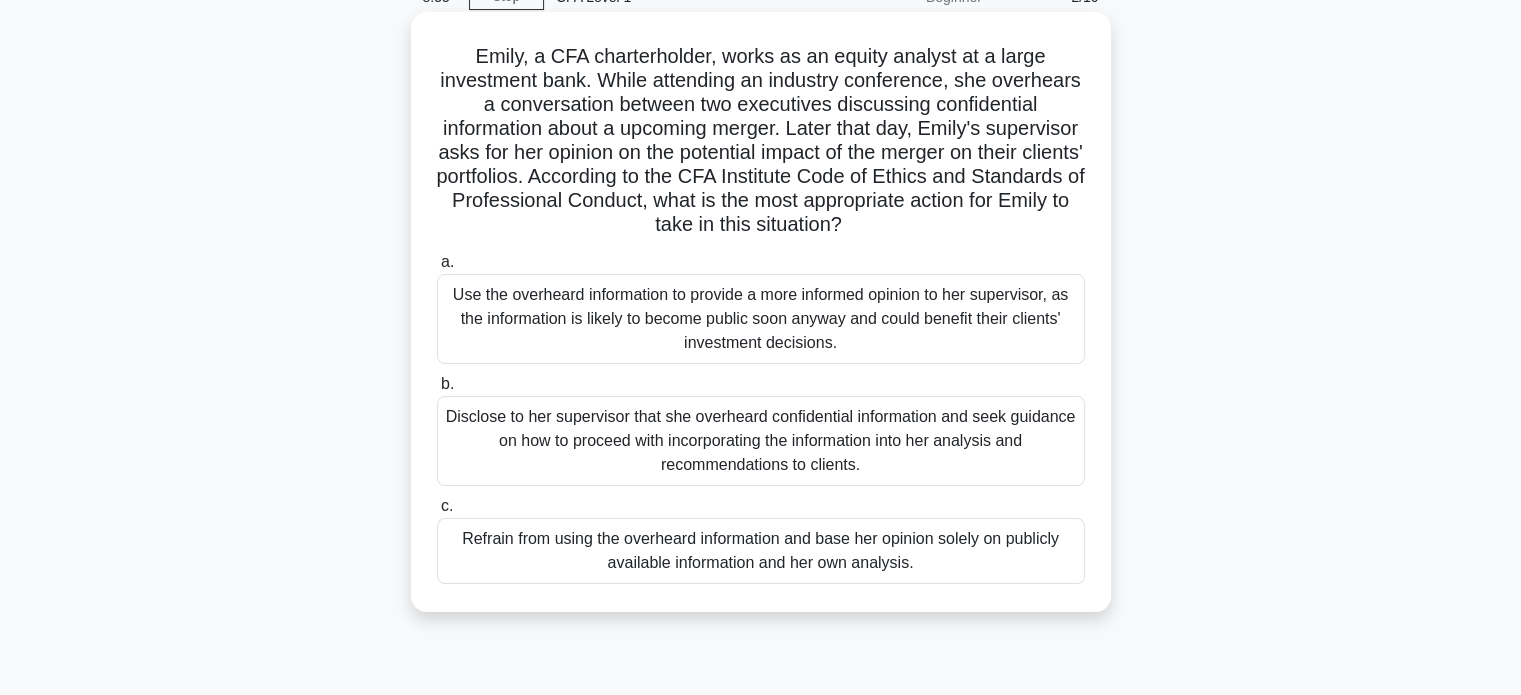 click on "Refrain from using the overheard information and base her opinion solely on publicly available information and her own analysis." at bounding box center [761, 551] 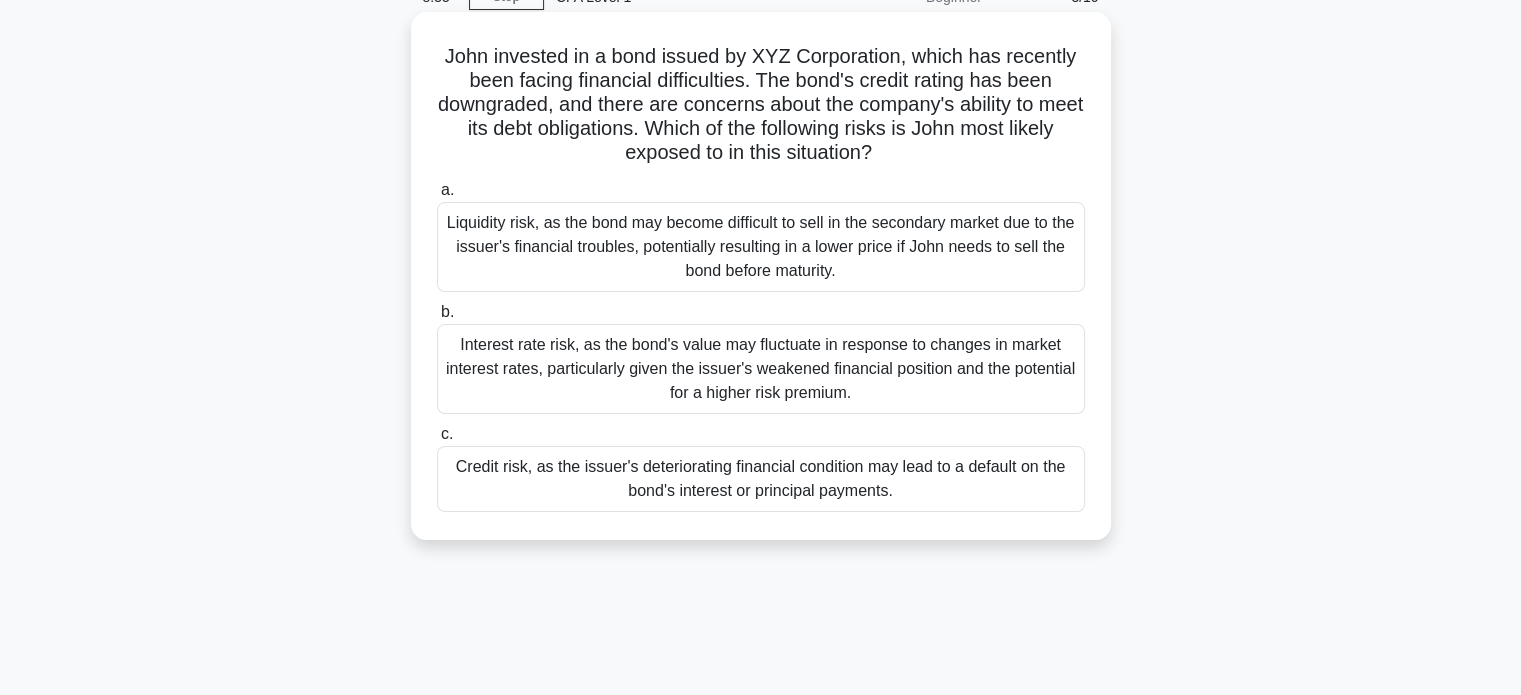 scroll, scrollTop: 0, scrollLeft: 0, axis: both 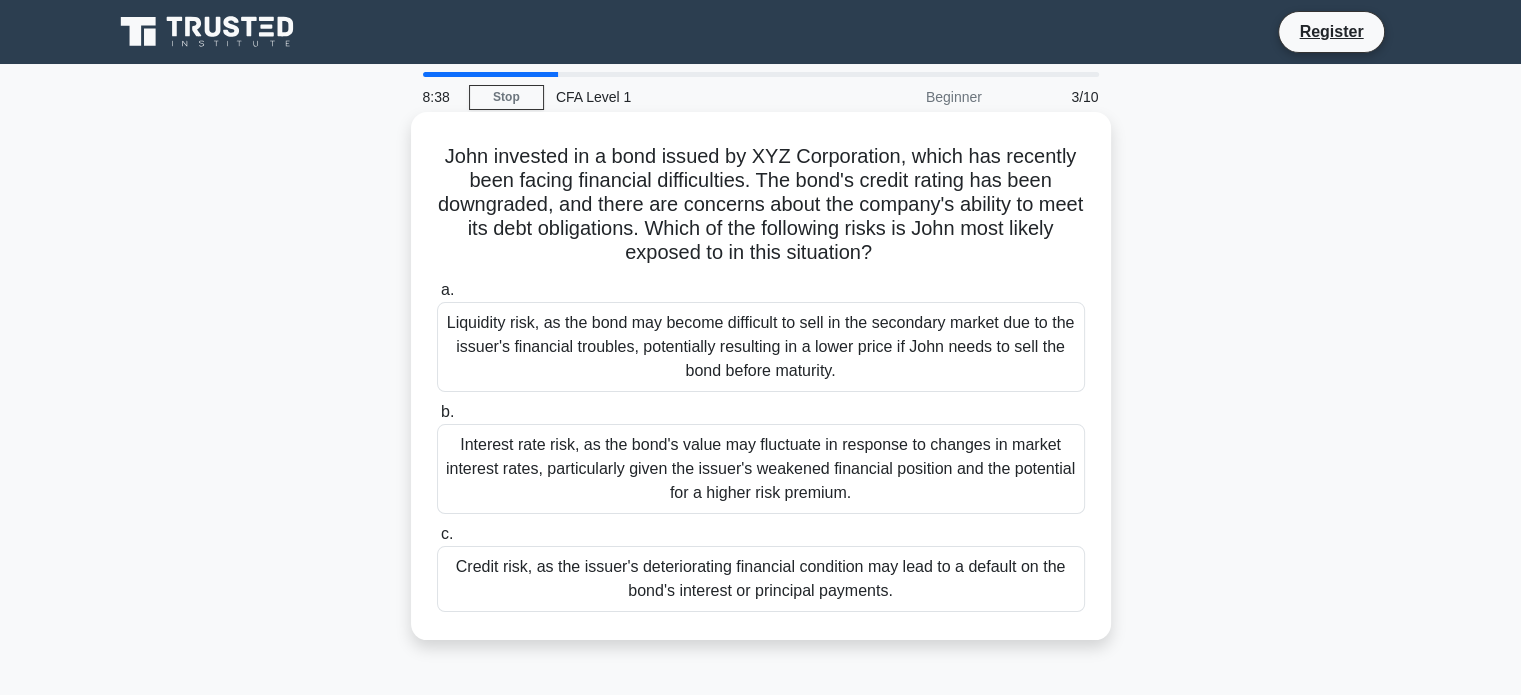click on "Credit risk, as the issuer's deteriorating financial condition may lead to a default on the bond's interest or principal payments." at bounding box center [761, 579] 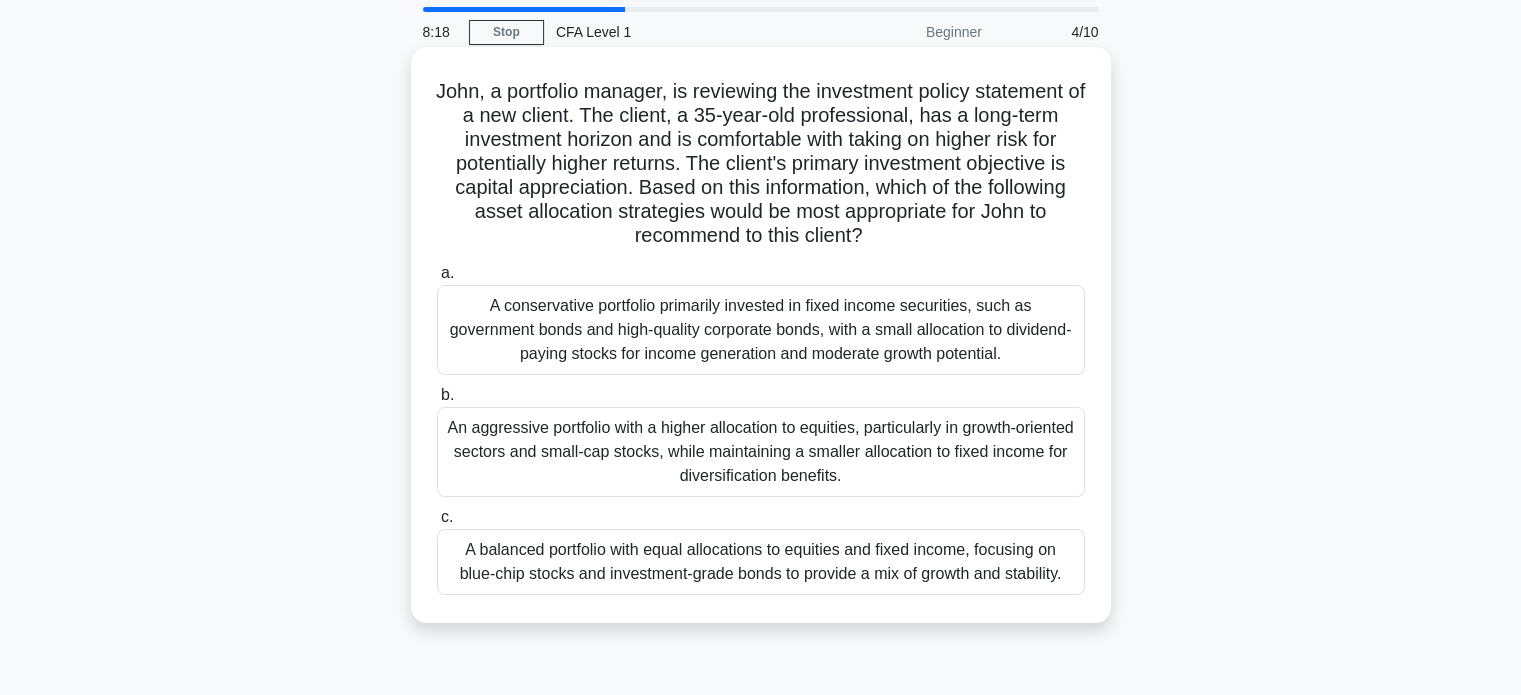 scroll, scrollTop: 100, scrollLeft: 0, axis: vertical 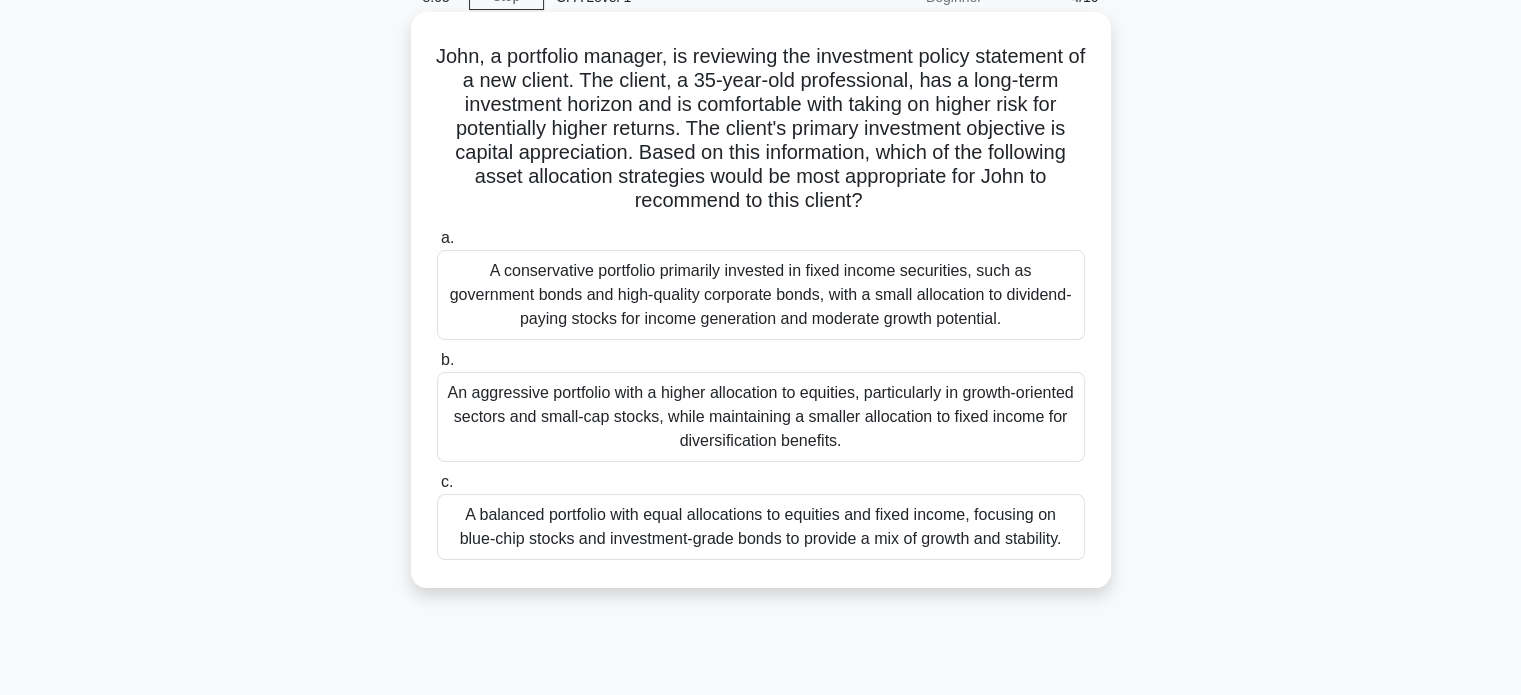 click on "An aggressive portfolio with a higher allocation to equities, particularly in growth-oriented sectors and small-cap stocks, while maintaining a smaller allocation to fixed income for diversification benefits." at bounding box center [761, 417] 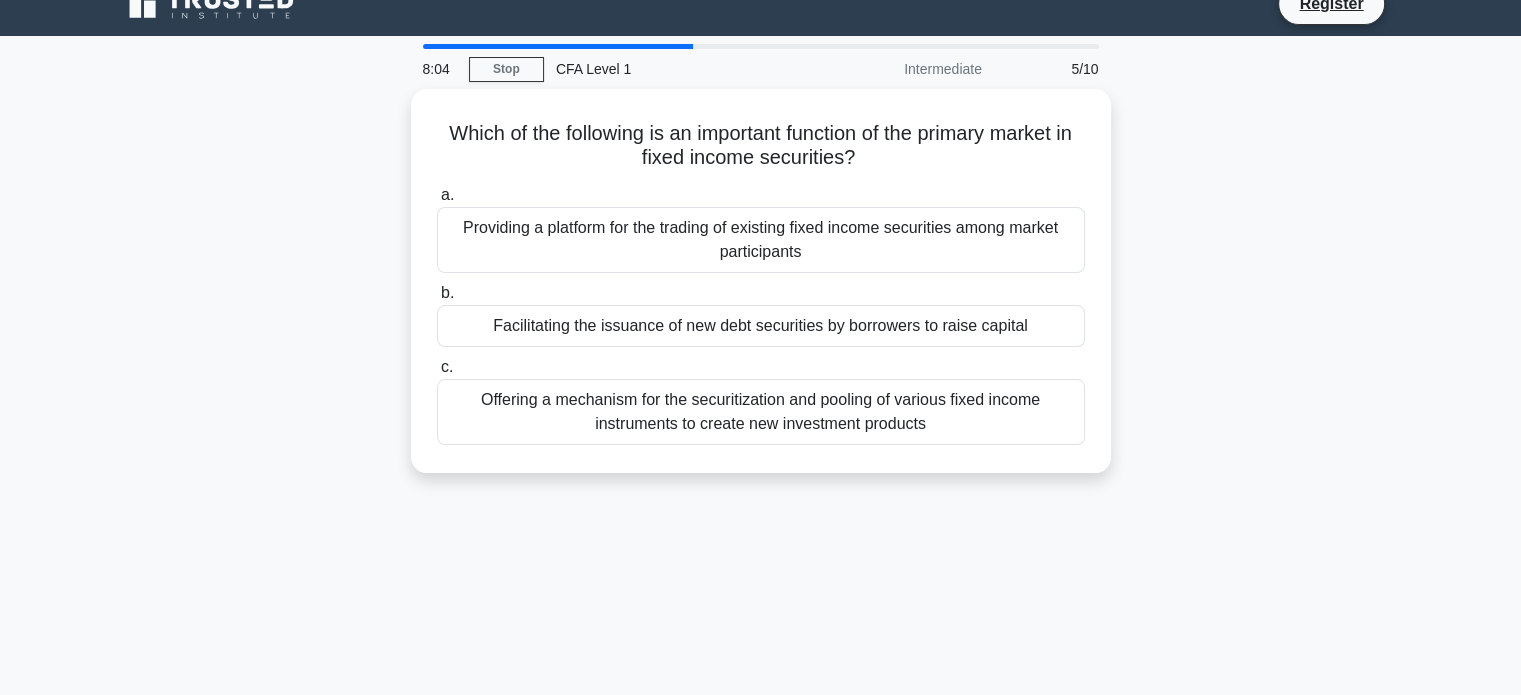 scroll, scrollTop: 0, scrollLeft: 0, axis: both 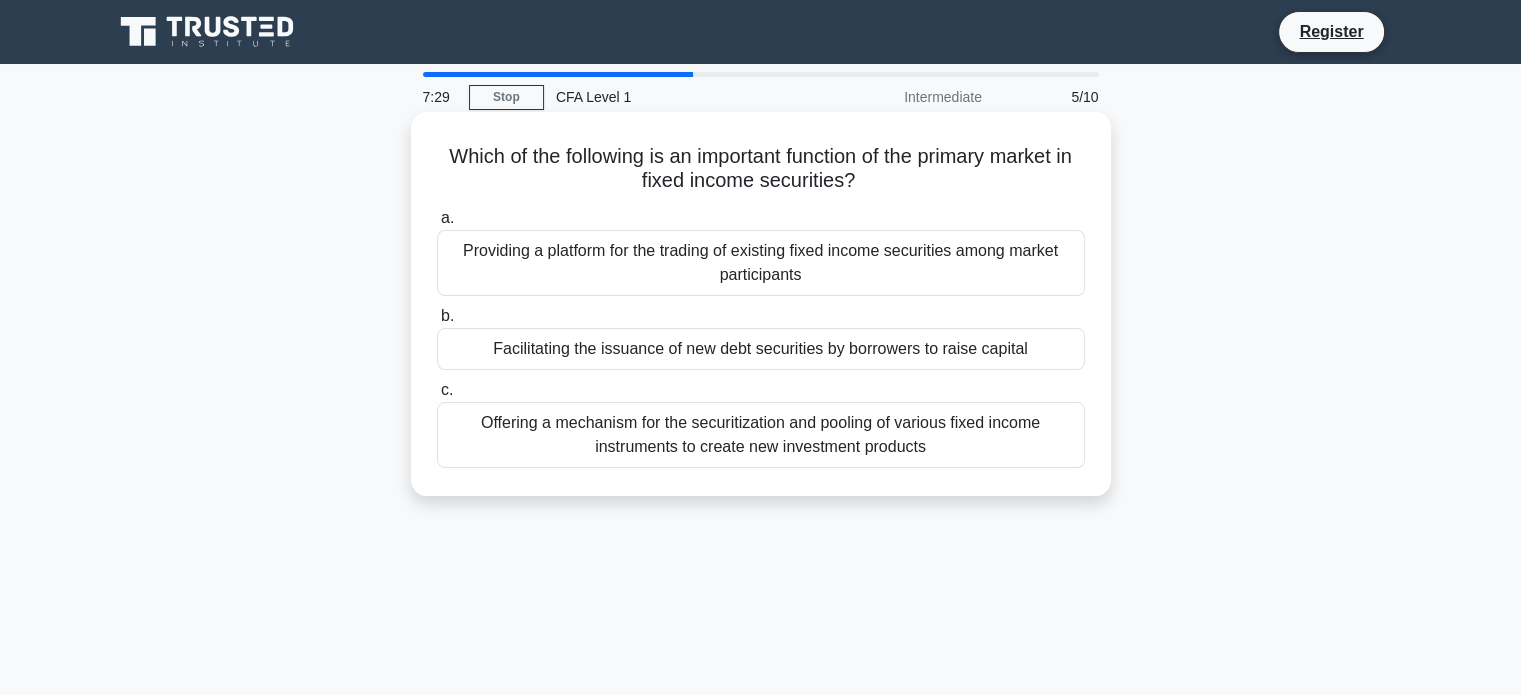 click on "Facilitating the issuance of new debt securities by borrowers to raise capital" at bounding box center [761, 349] 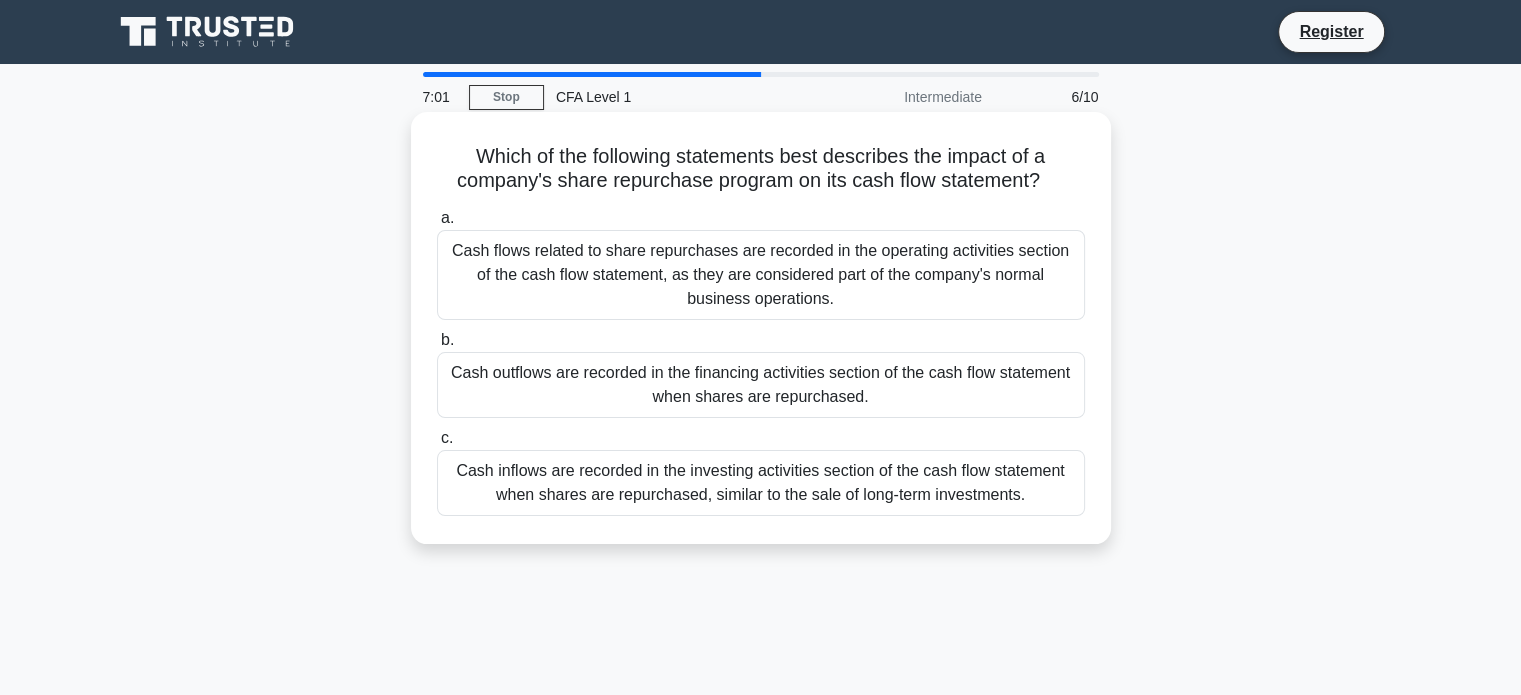 click on "Cash inflows are recorded in the investing activities section of the cash flow statement when shares are repurchased, similar to the sale of long-term investments." at bounding box center (761, 483) 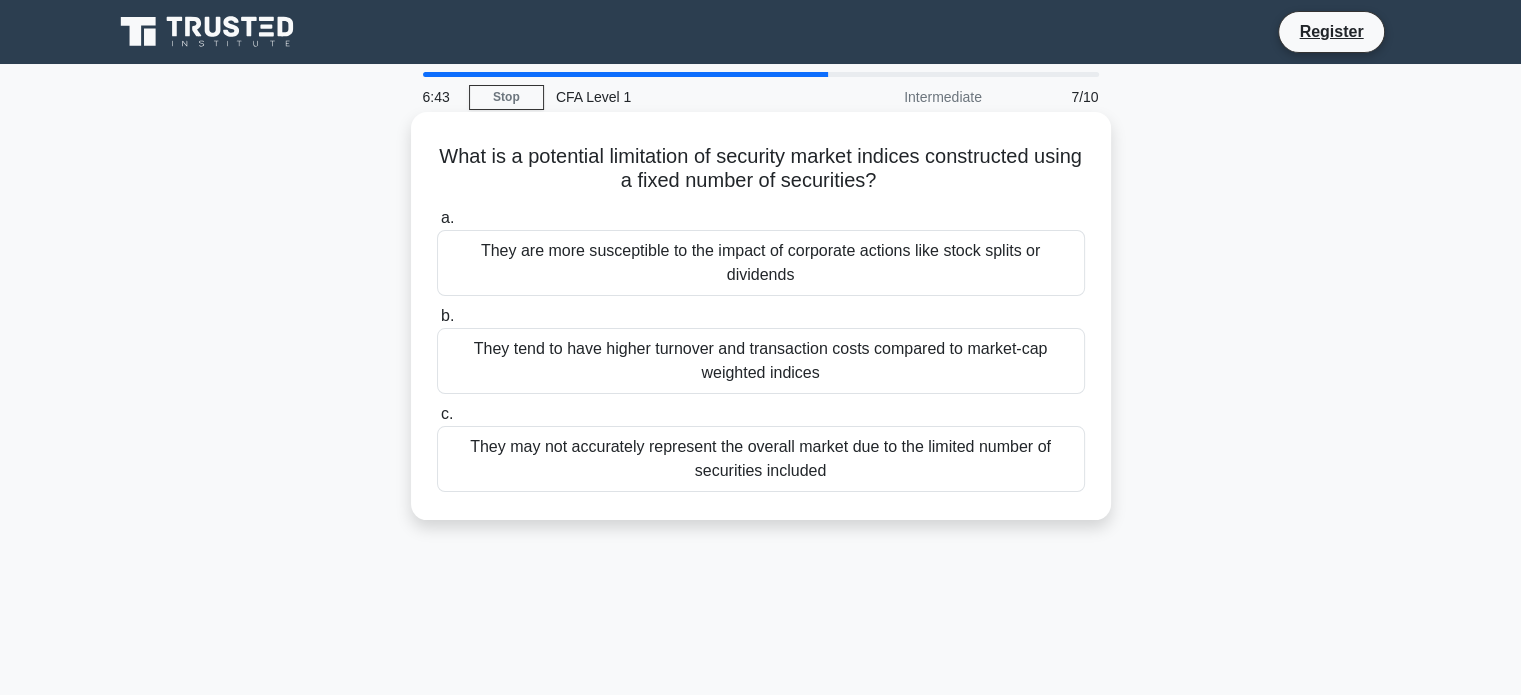 click on "They may not accurately represent the overall market due to the limited number of securities included" at bounding box center (761, 459) 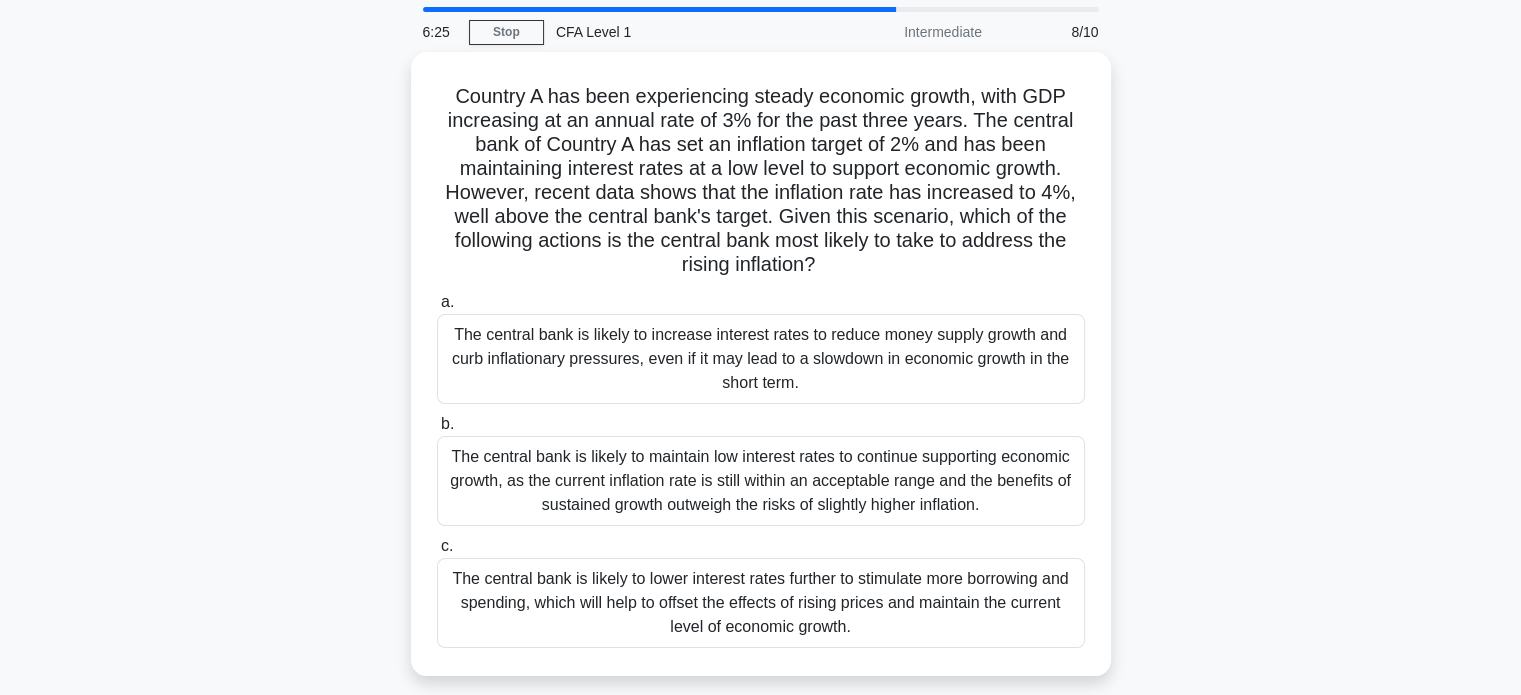 scroll, scrollTop: 100, scrollLeft: 0, axis: vertical 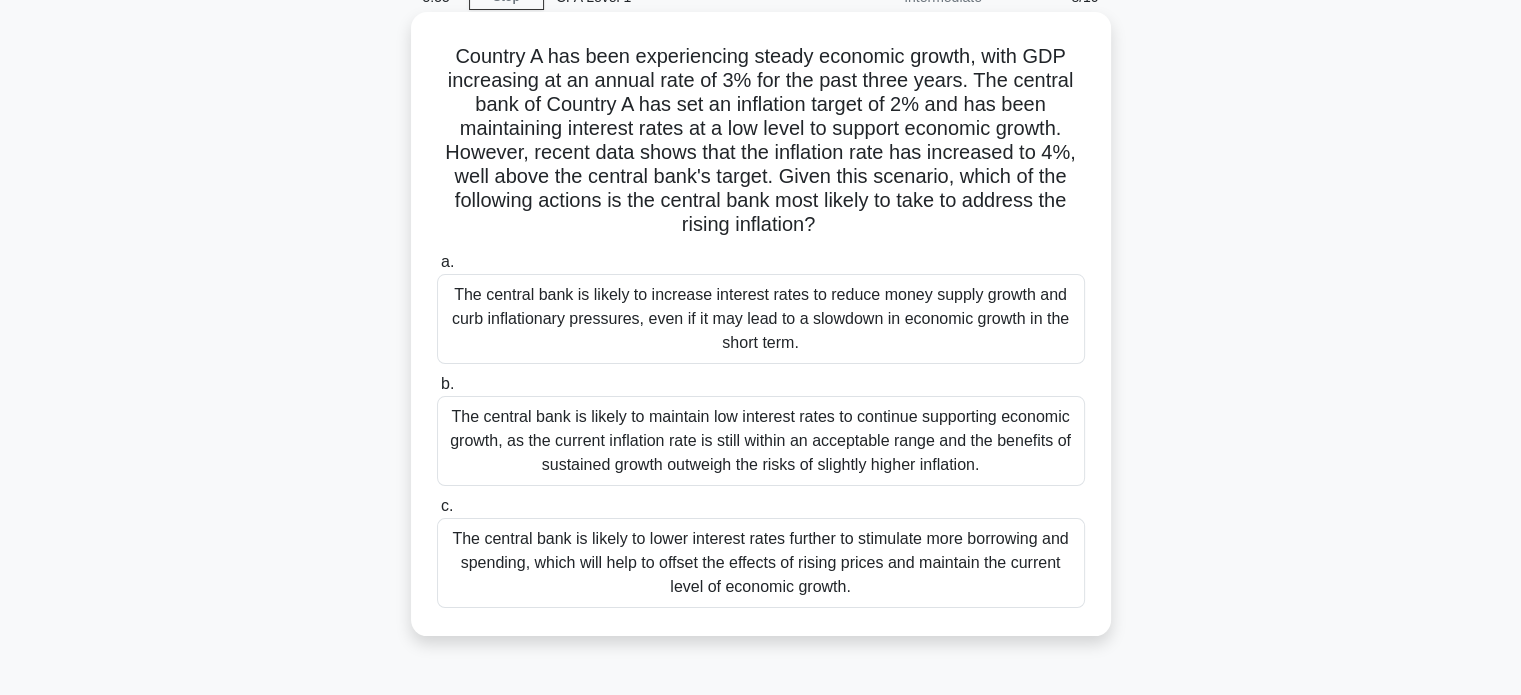 click on "The central bank is likely to increase interest rates to reduce money supply growth and curb inflationary pressures, even if it may lead to a slowdown in economic growth in the short term." at bounding box center [761, 319] 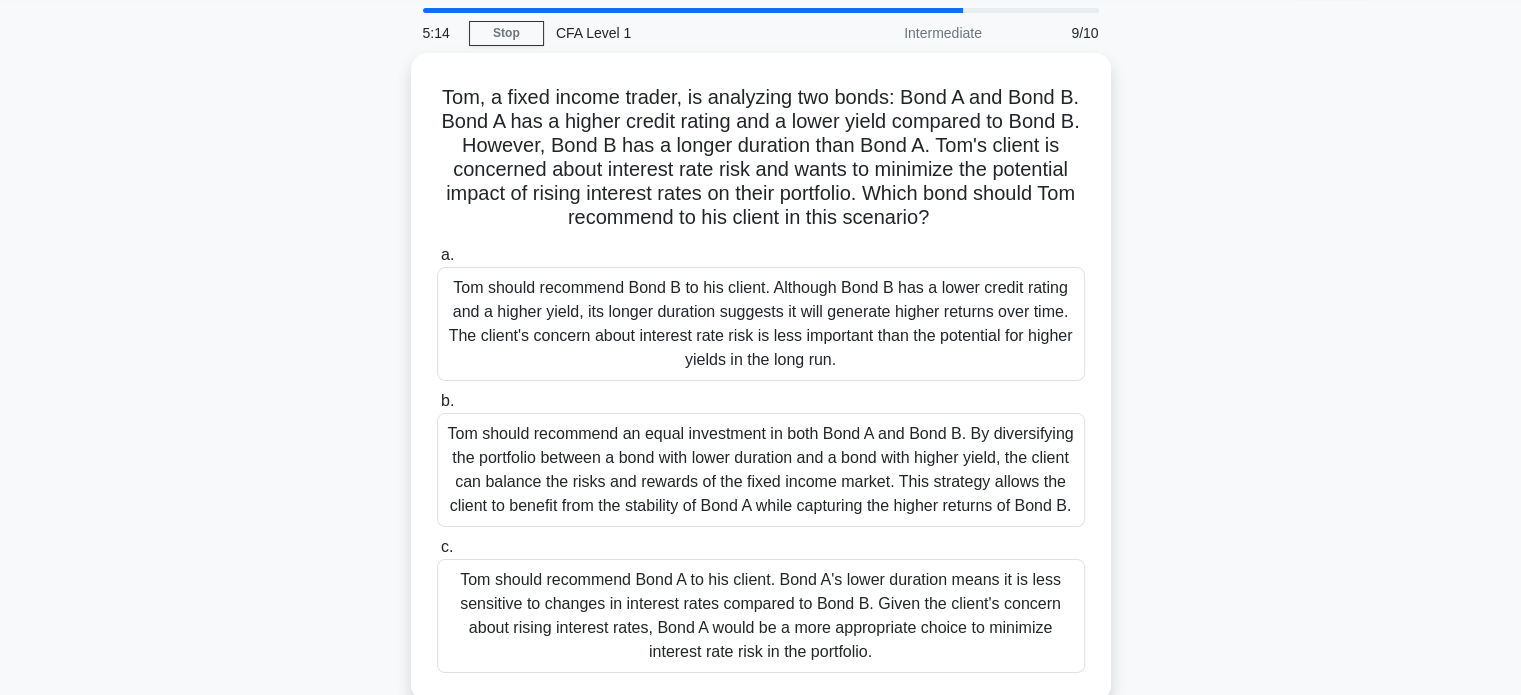 scroll, scrollTop: 100, scrollLeft: 0, axis: vertical 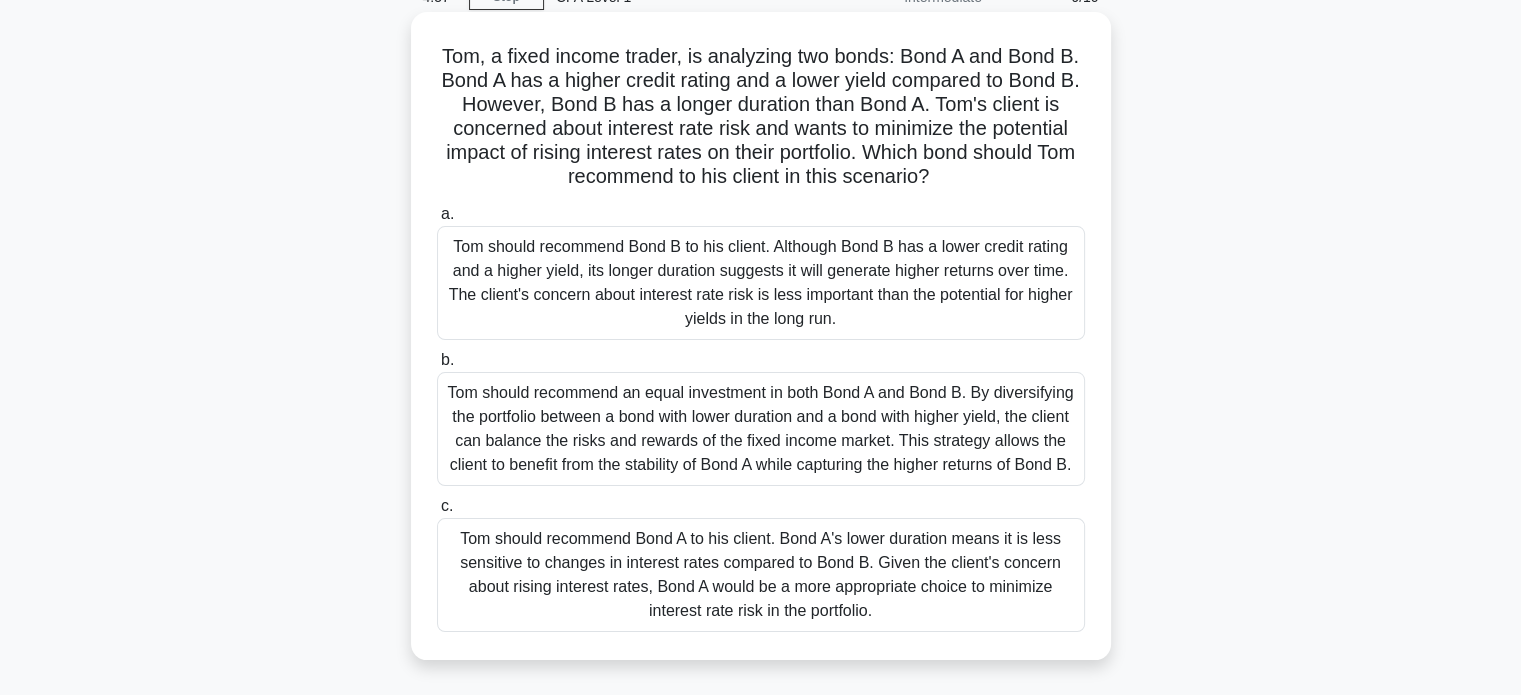 click on "Tom should recommend an equal investment in both Bond A and Bond B. By diversifying the portfolio between a bond with lower duration and a bond with higher yield, the client can balance the risks and rewards of the fixed income market. This strategy allows the client to benefit from the stability of Bond A while capturing the higher returns of Bond B." at bounding box center (761, 429) 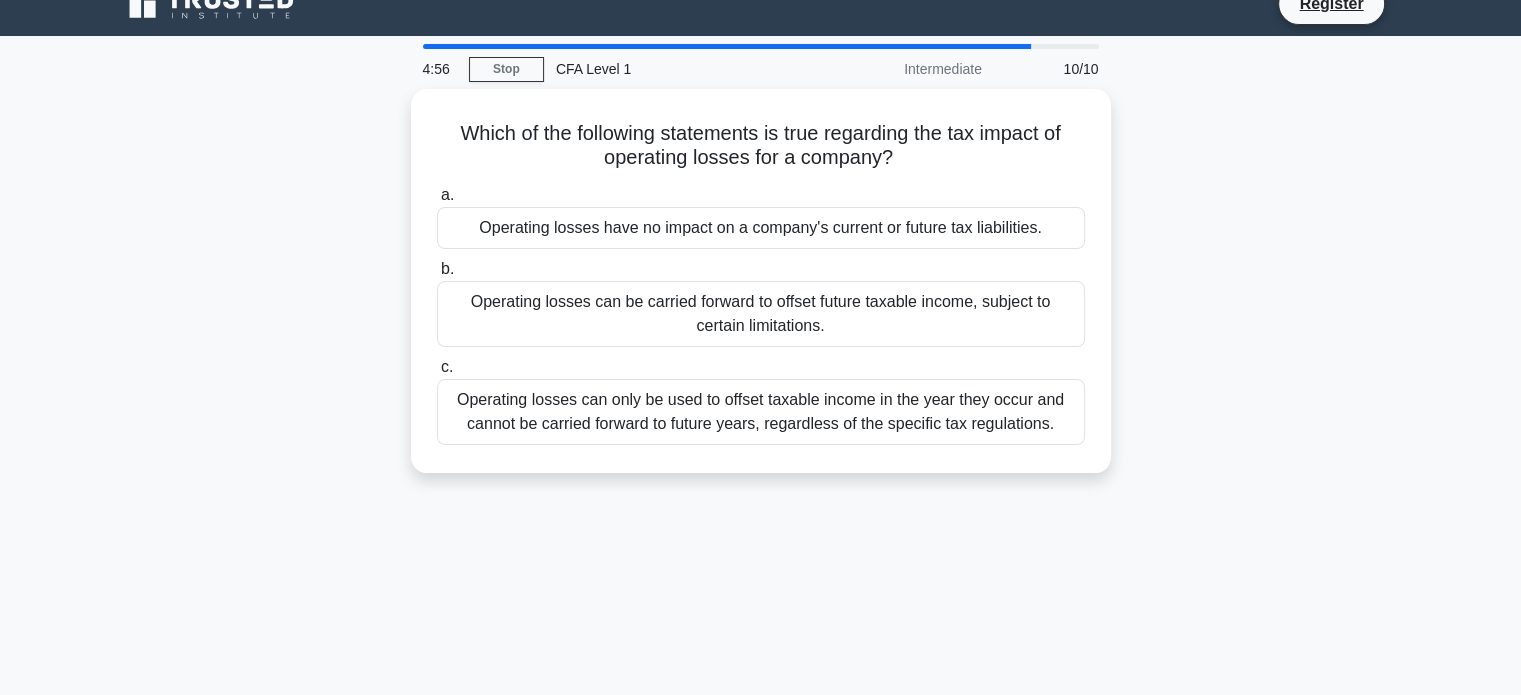 scroll, scrollTop: 0, scrollLeft: 0, axis: both 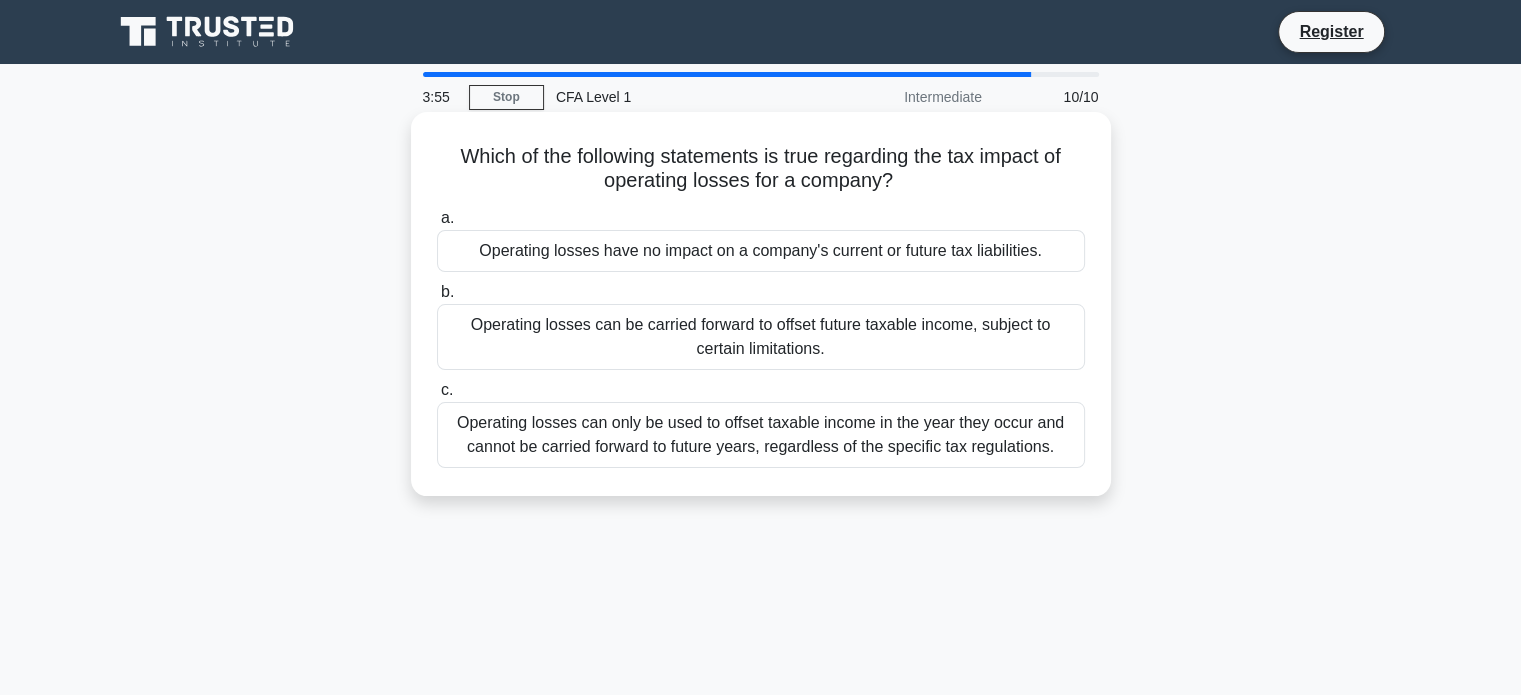 click on "Operating losses can only be used to offset taxable income in the year they occur and cannot be carried forward to future years, regardless of the specific tax regulations." at bounding box center [761, 435] 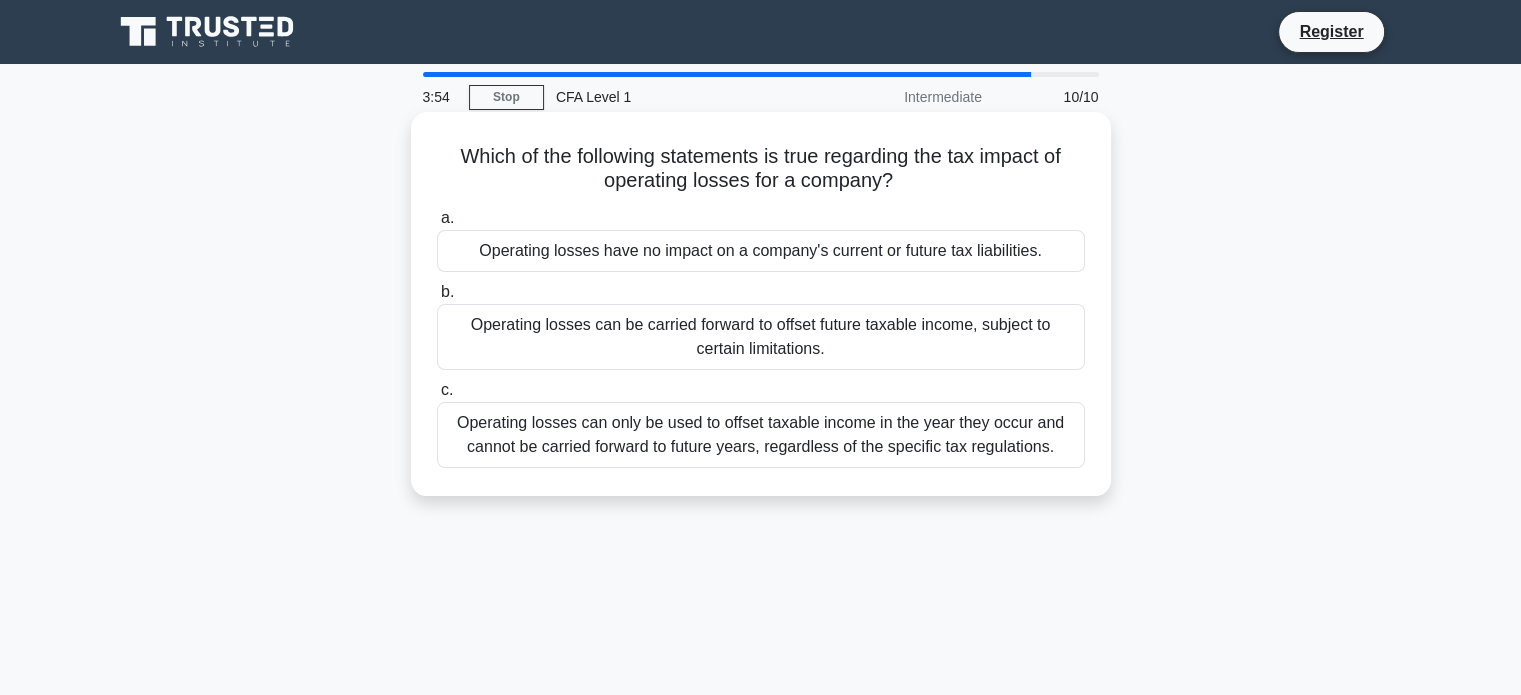 click on "Operating losses can only be used to offset taxable income in the year they occur and cannot be carried forward to future years, regardless of the specific tax regulations." at bounding box center [761, 435] 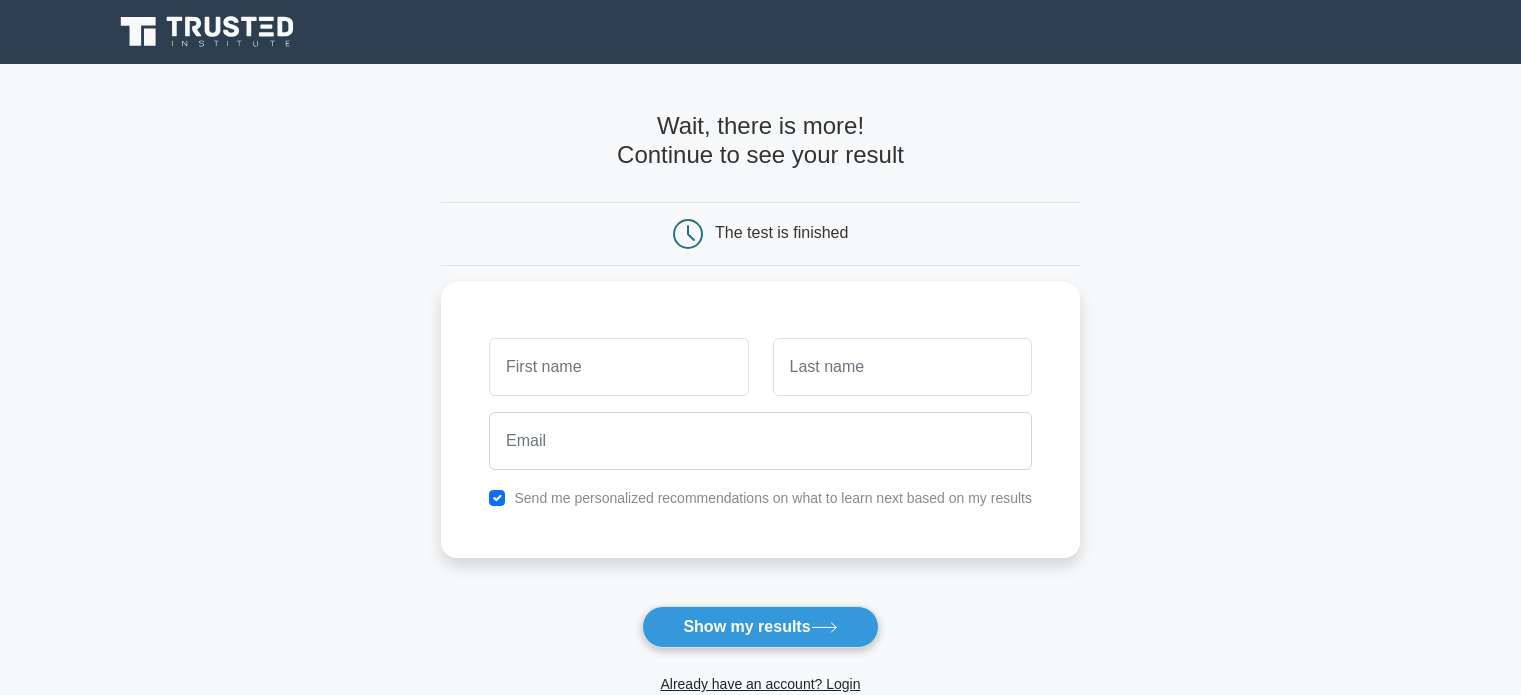 scroll, scrollTop: 0, scrollLeft: 0, axis: both 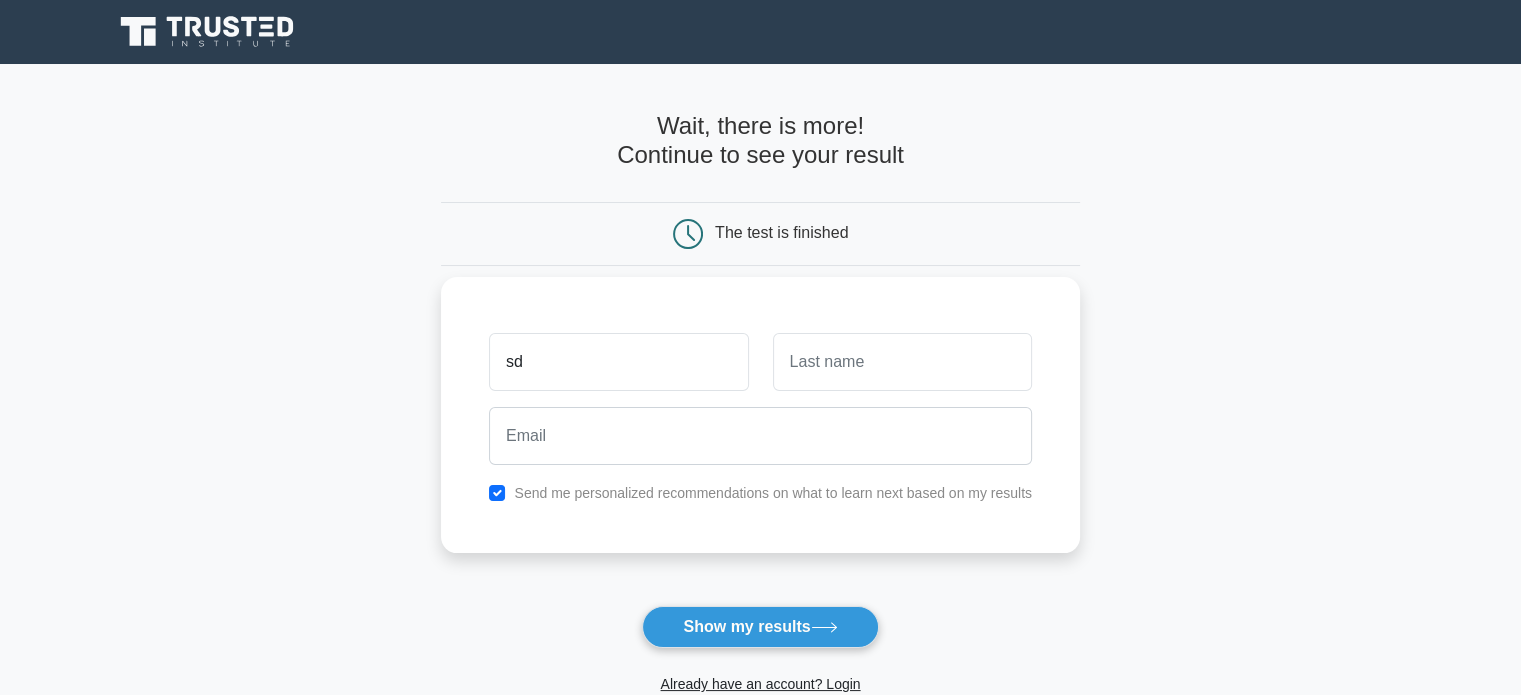 type on "s" 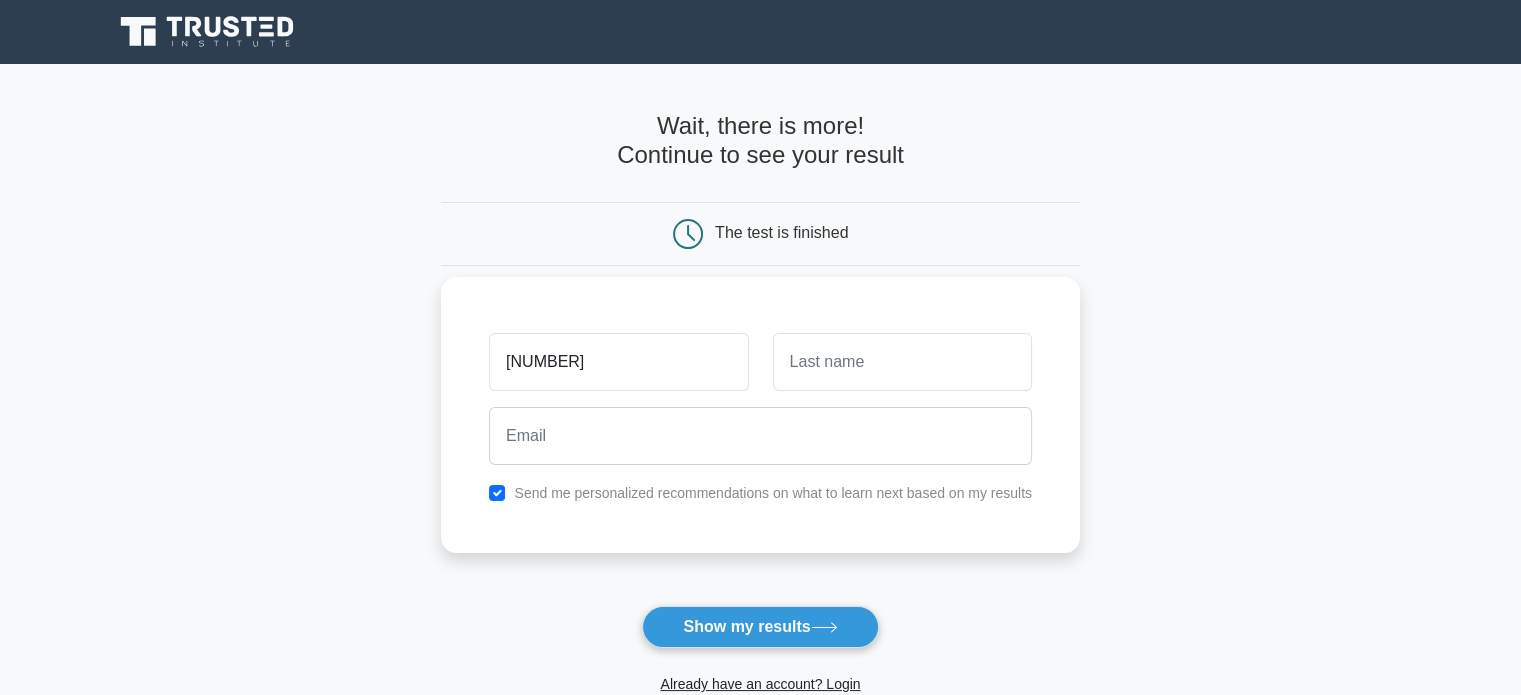 type on "ashfaq" 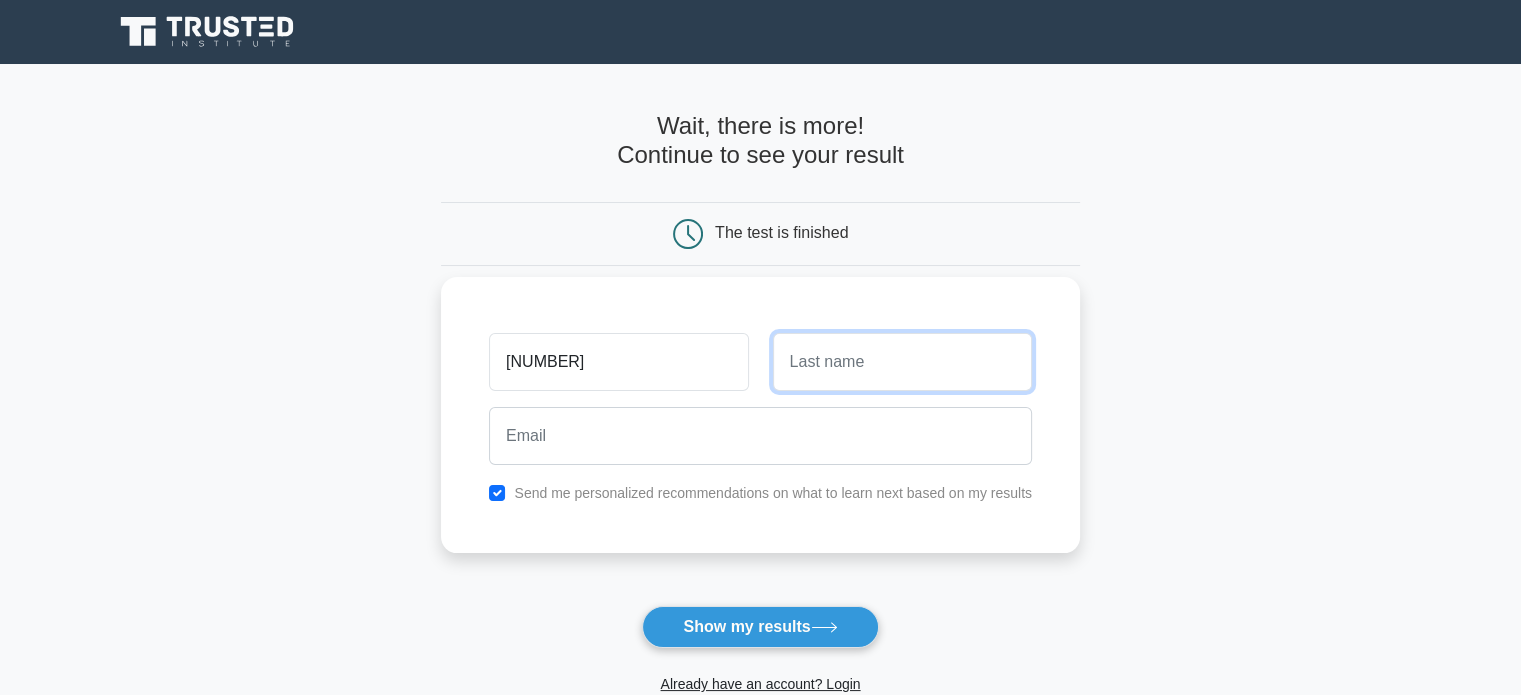 click at bounding box center (902, 362) 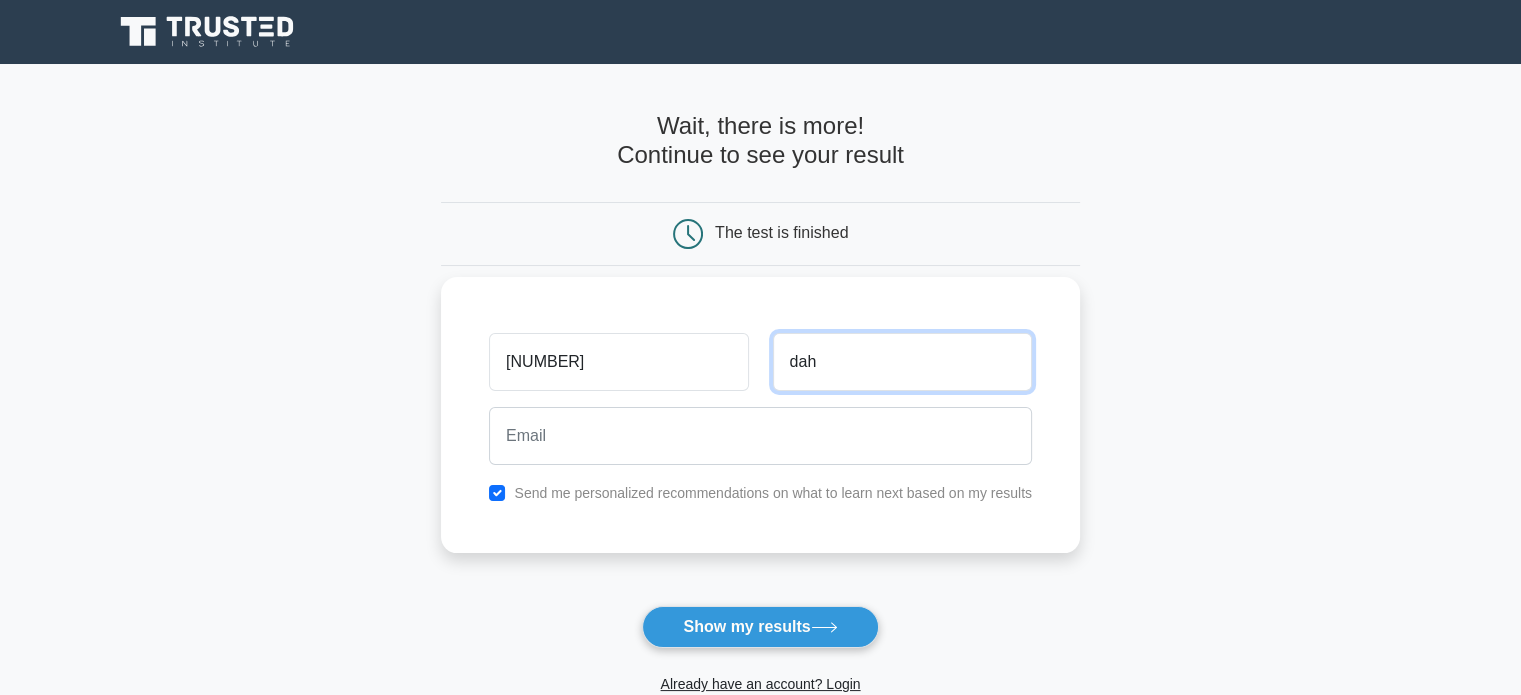 type on "dah" 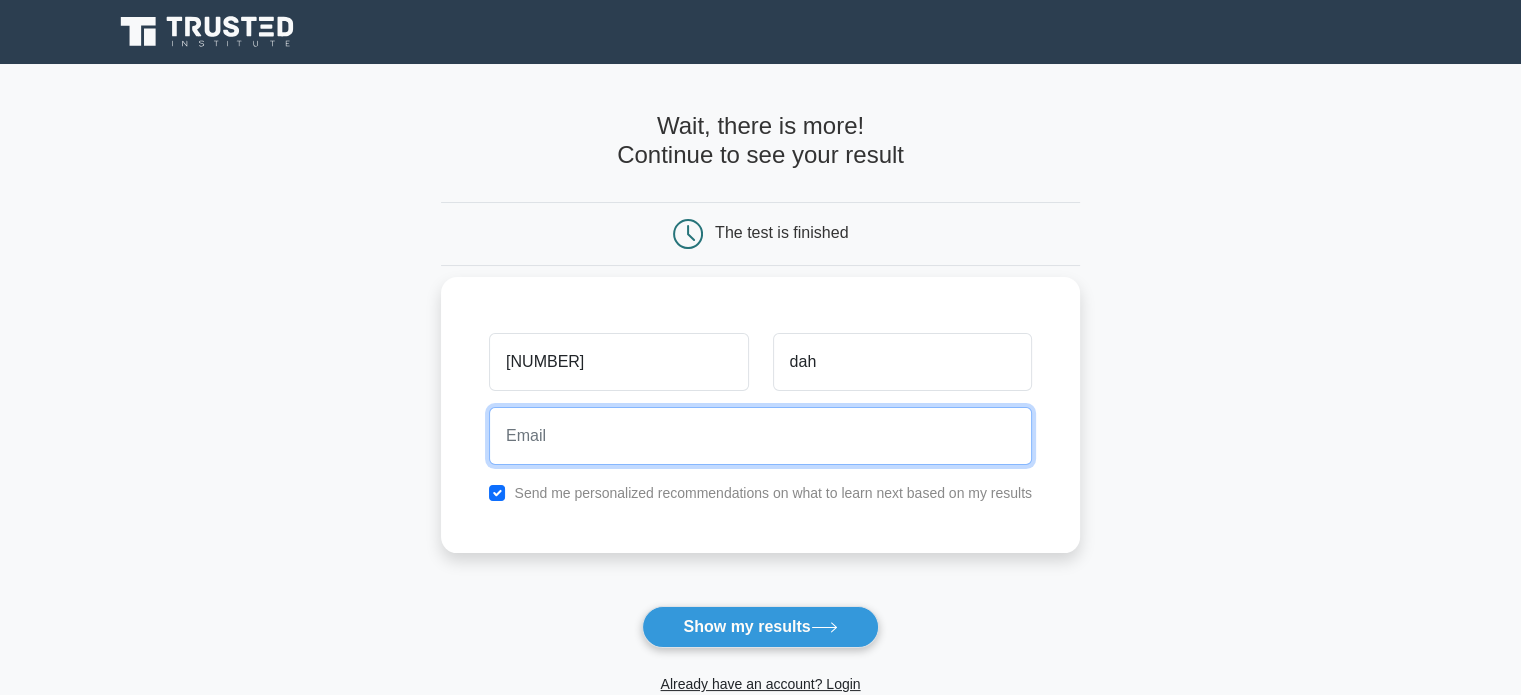 click at bounding box center (760, 436) 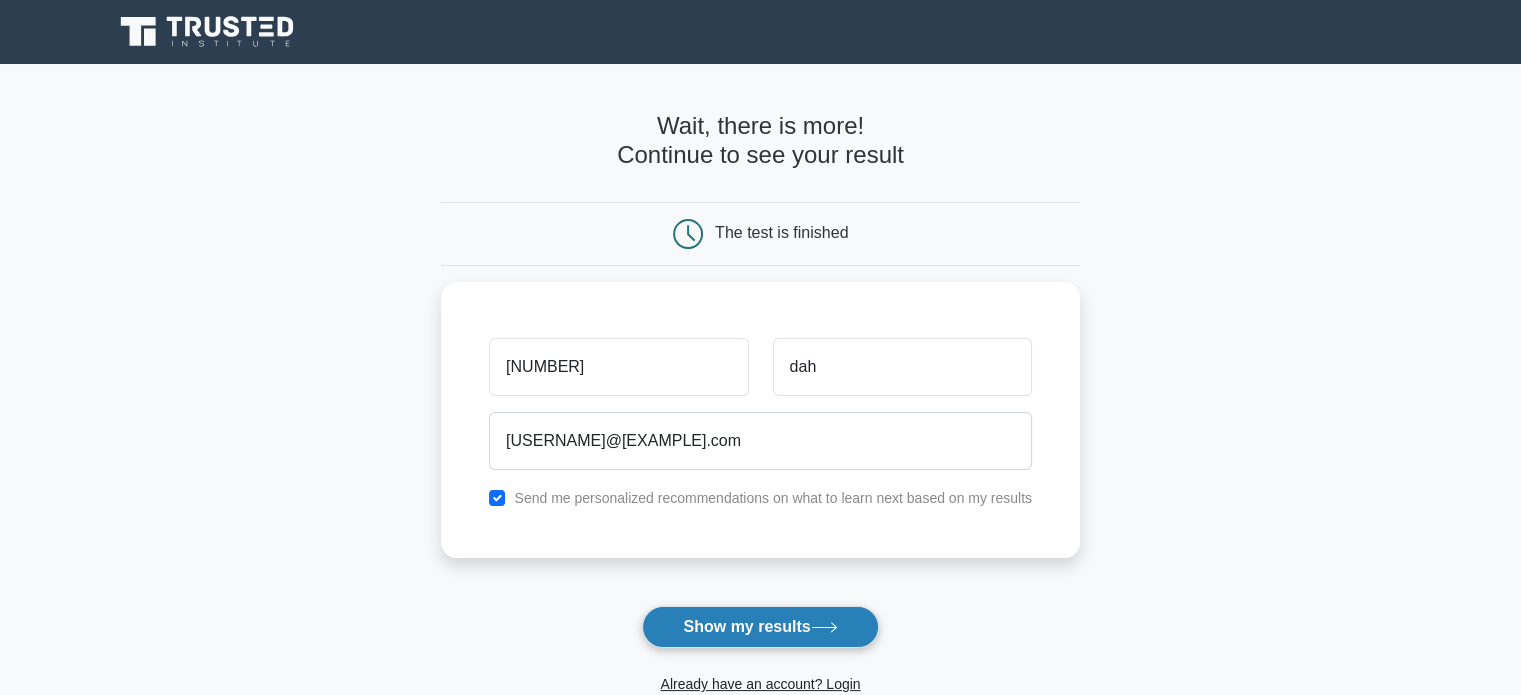 click on "Show my results" at bounding box center (760, 627) 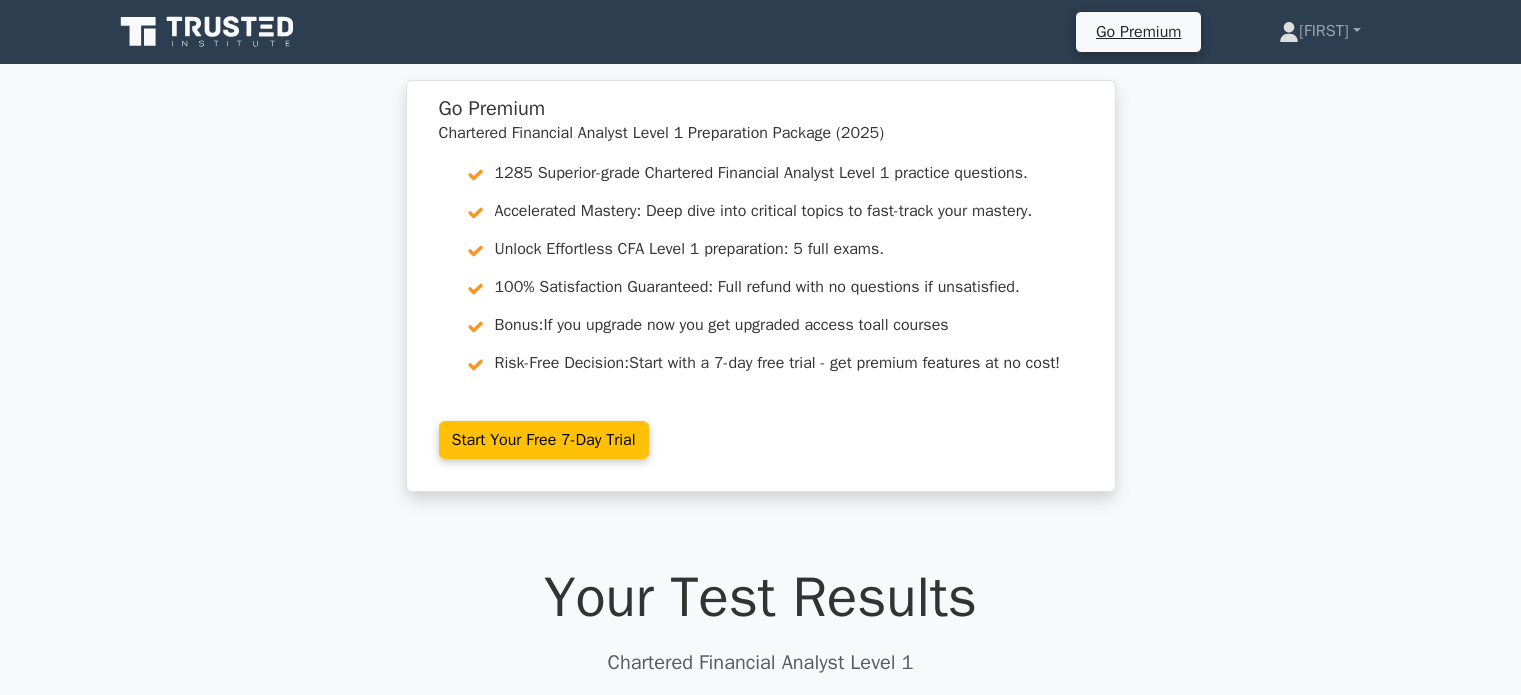 scroll, scrollTop: 0, scrollLeft: 0, axis: both 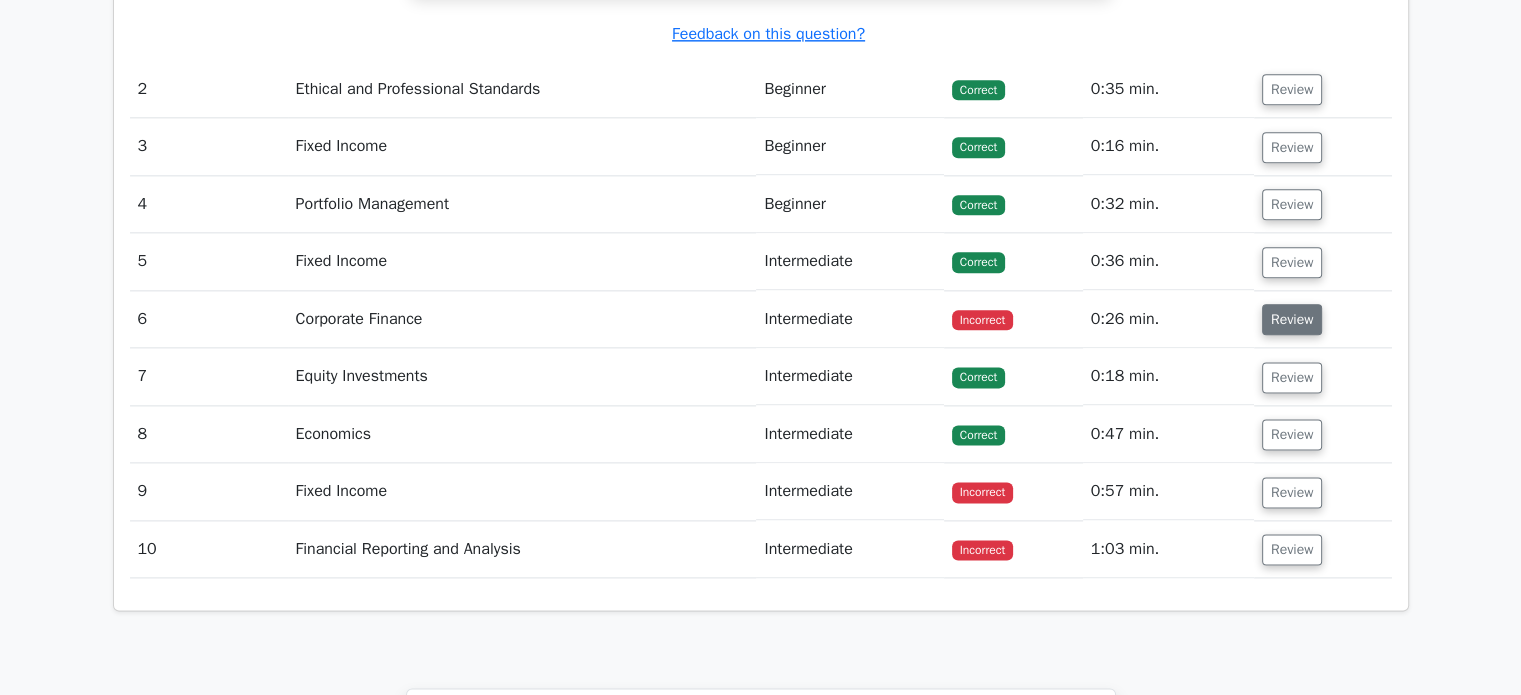 click on "Review" at bounding box center (1292, 319) 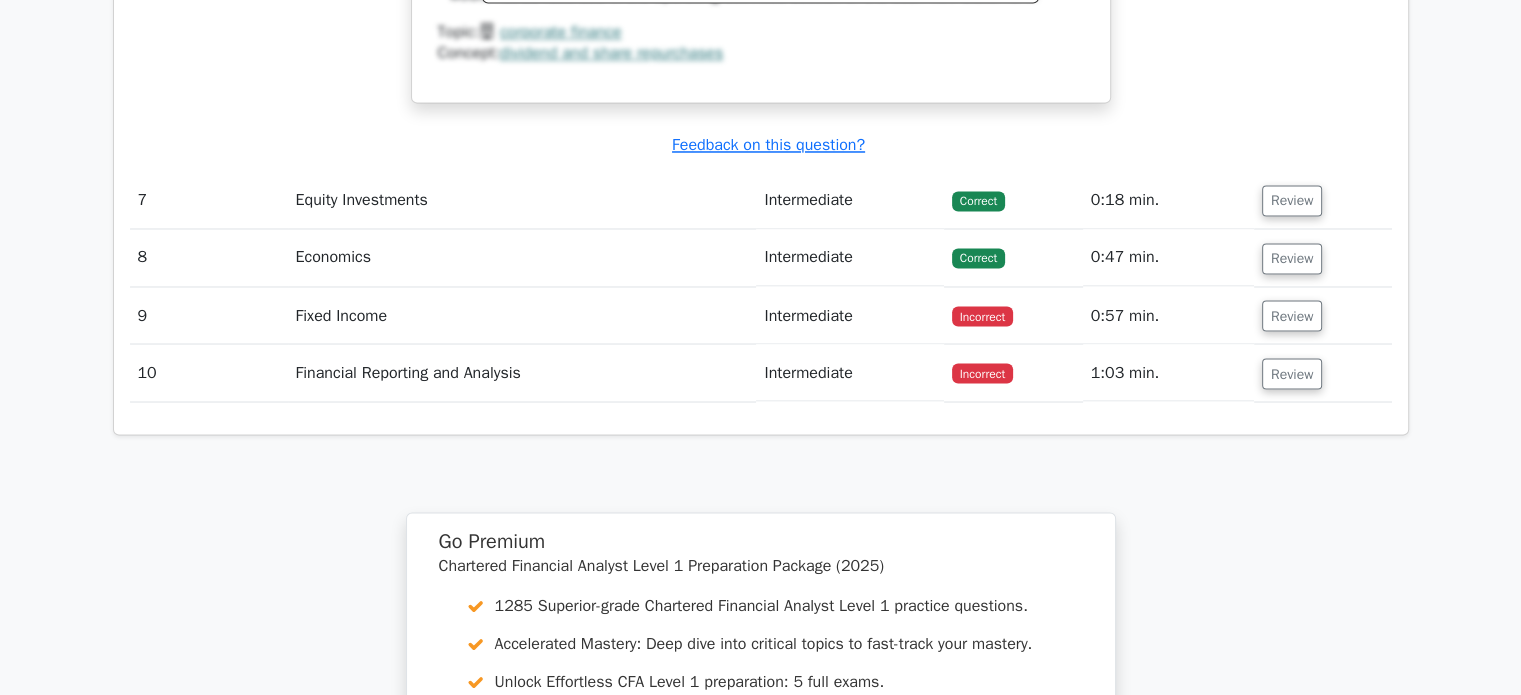 scroll, scrollTop: 3500, scrollLeft: 0, axis: vertical 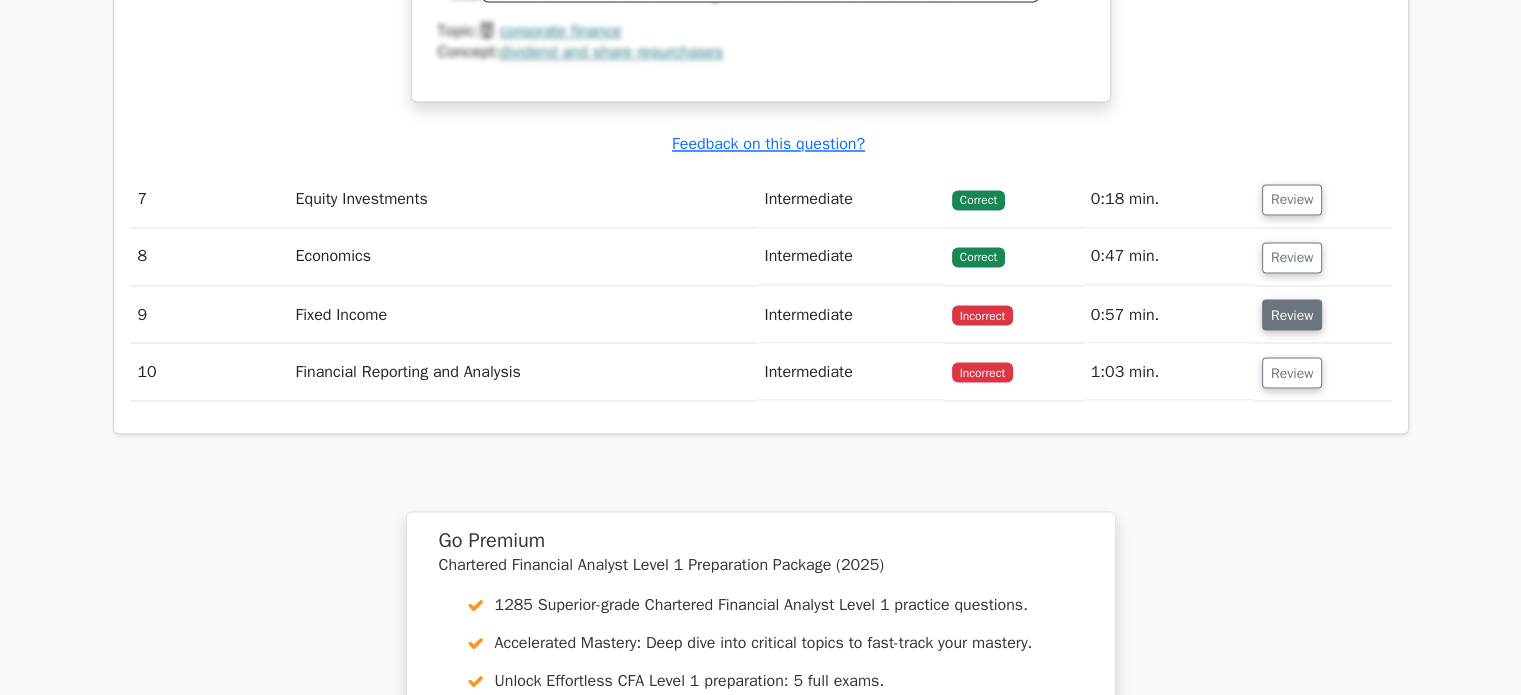 click on "Review" at bounding box center [1292, 314] 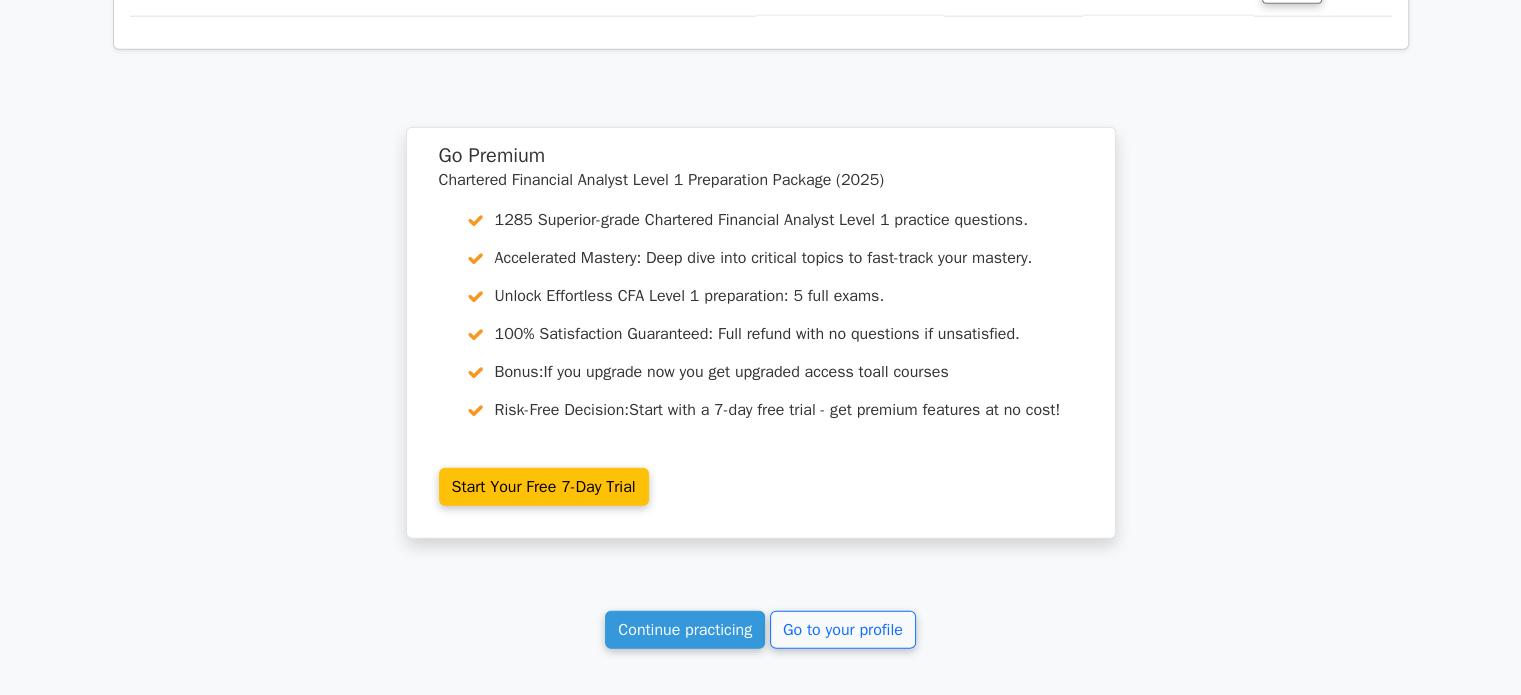 scroll, scrollTop: 5387, scrollLeft: 0, axis: vertical 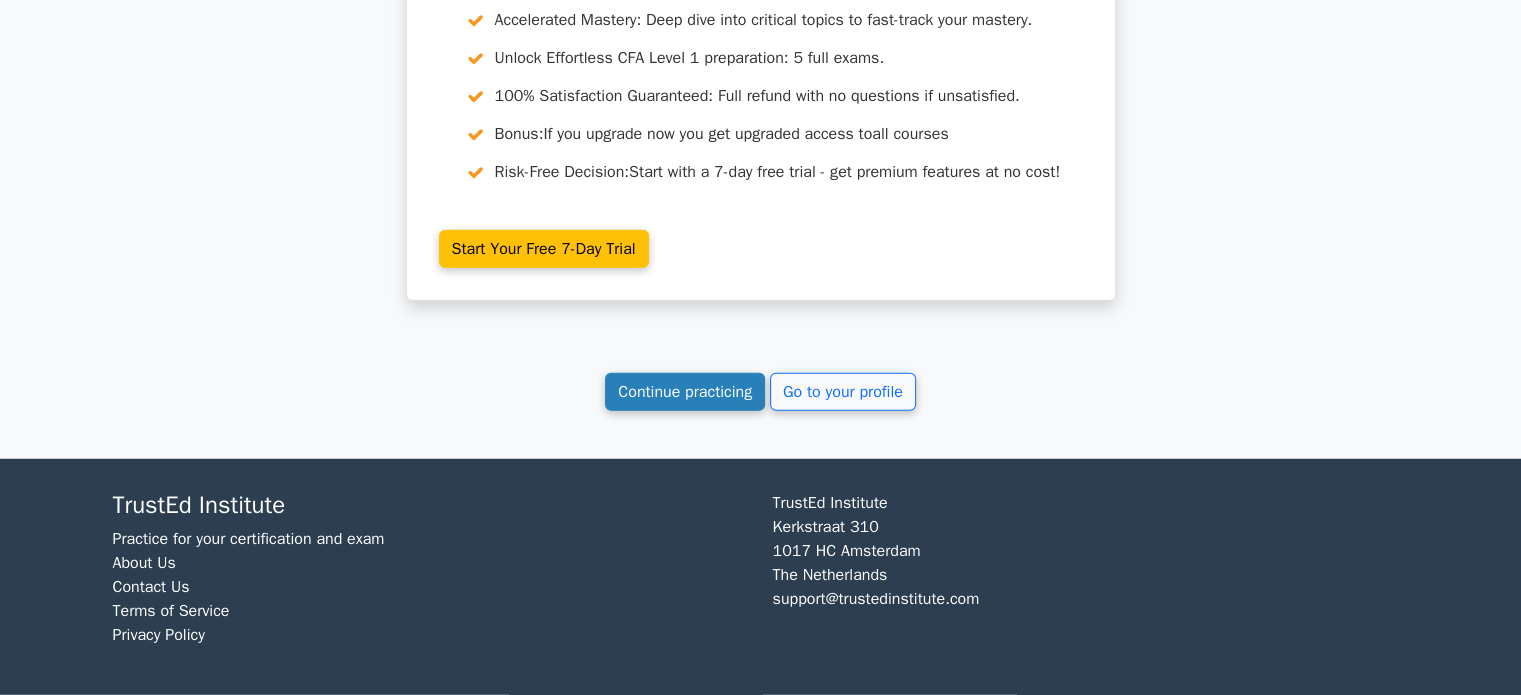 click on "Continue practicing" at bounding box center (685, 392) 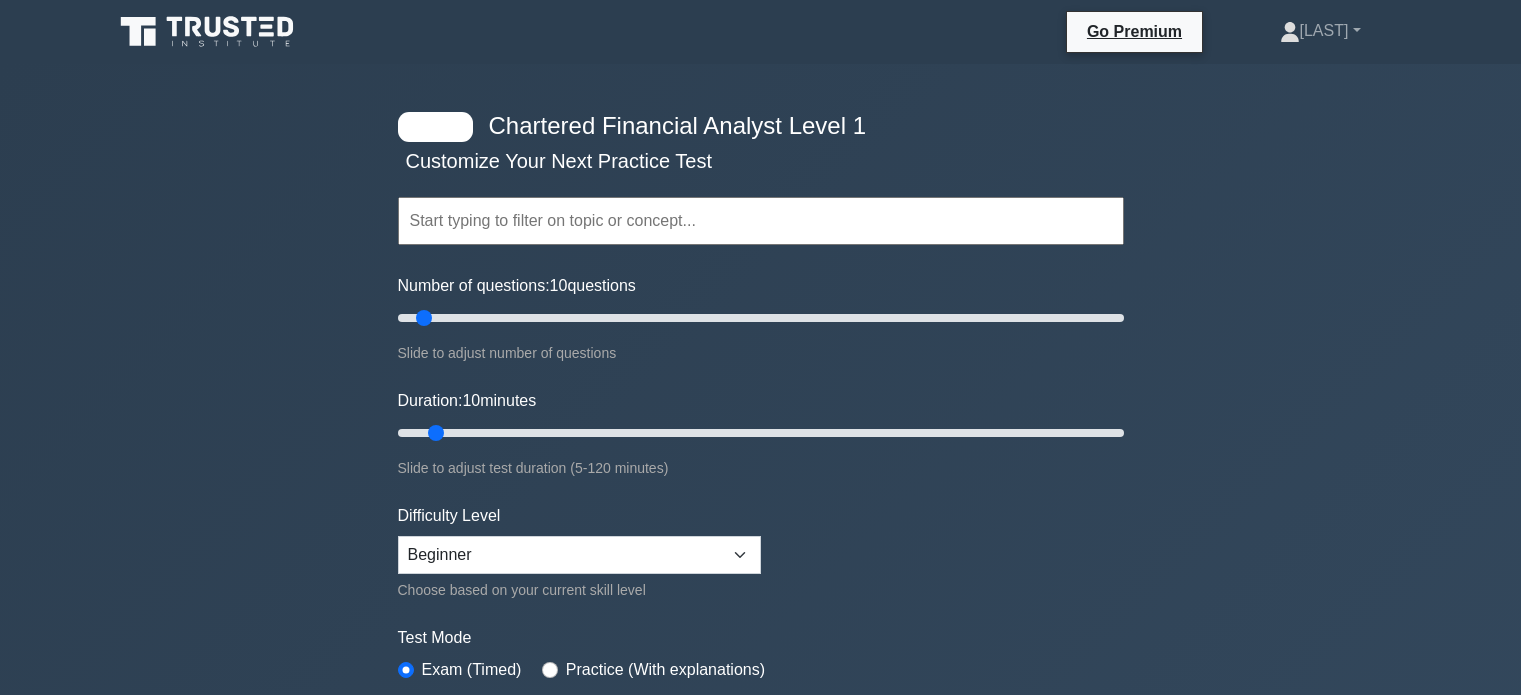 scroll, scrollTop: 0, scrollLeft: 0, axis: both 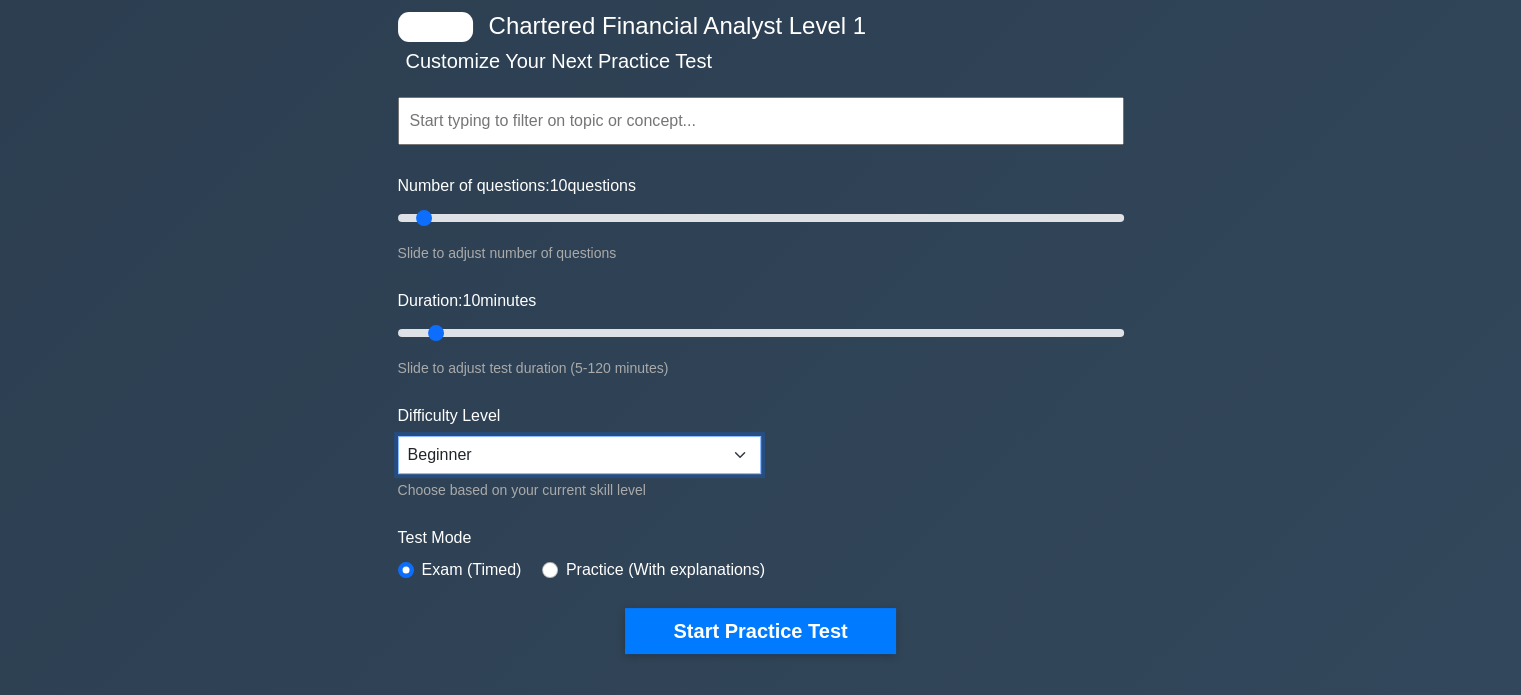 click on "Beginner
Intermediate
Expert" at bounding box center [579, 455] 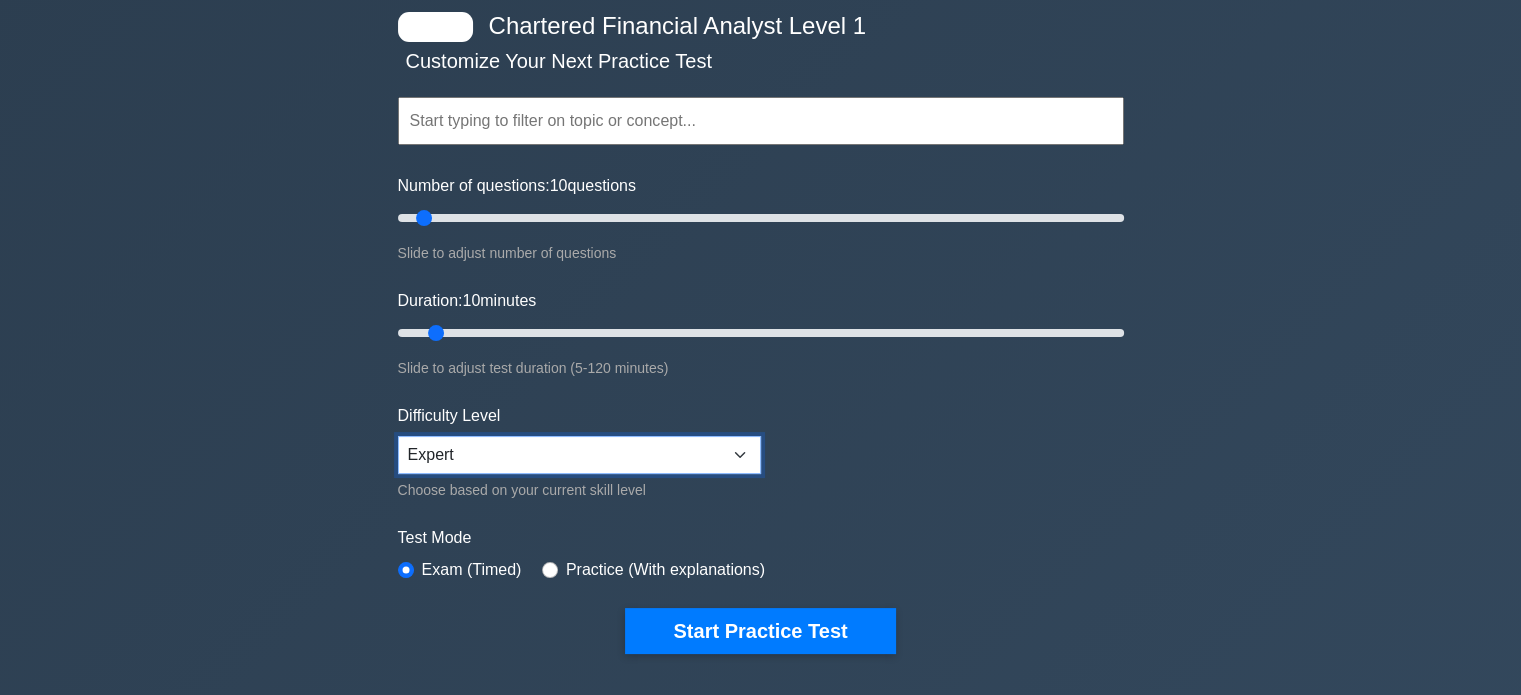 click on "Beginner
Intermediate
Expert" at bounding box center (579, 455) 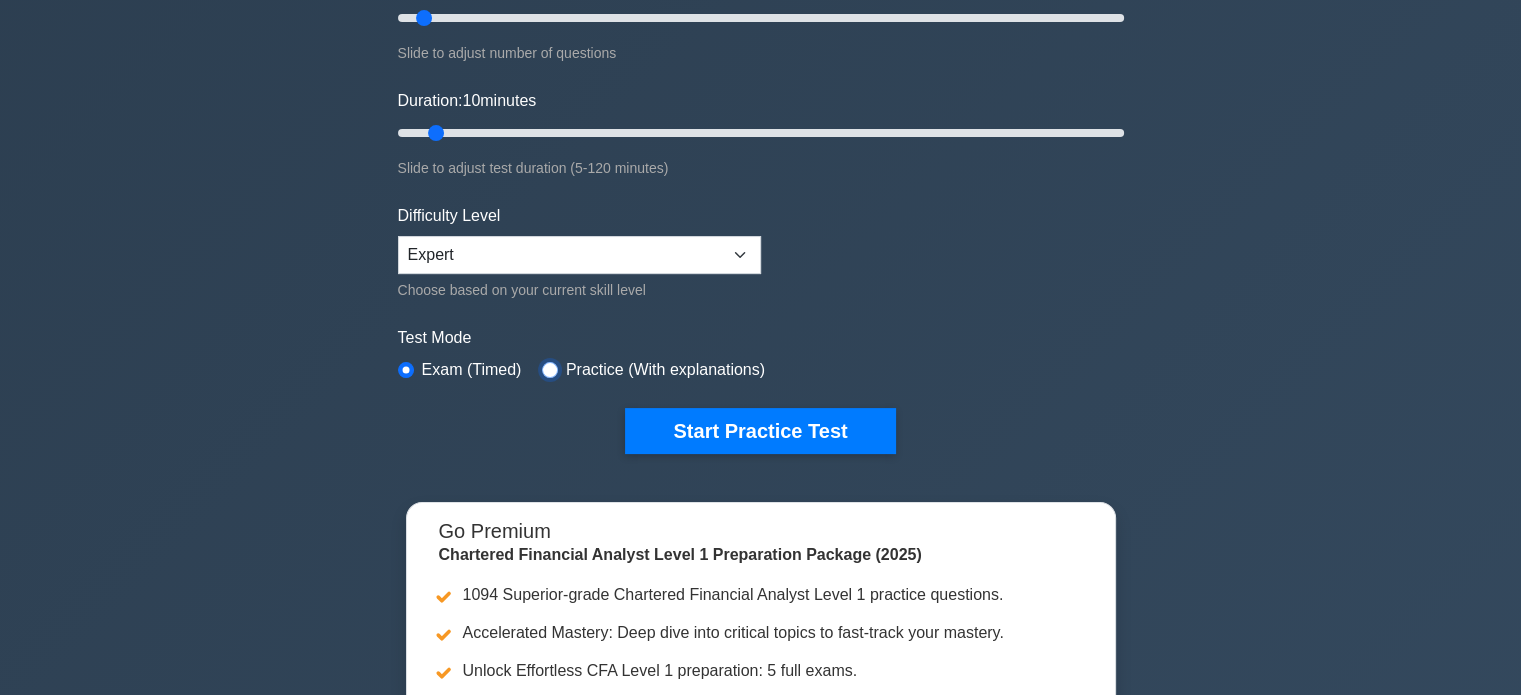 click at bounding box center (550, 370) 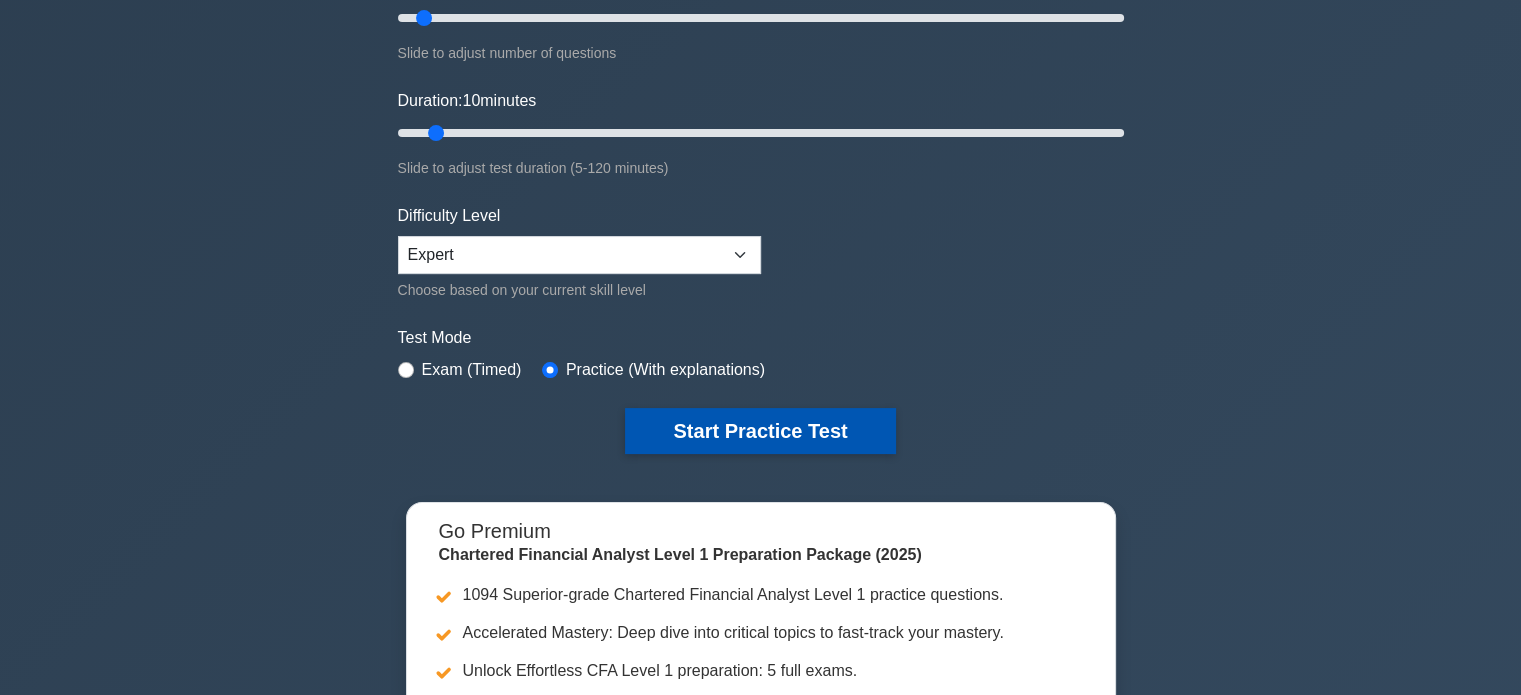 click on "Start Practice Test" at bounding box center [760, 431] 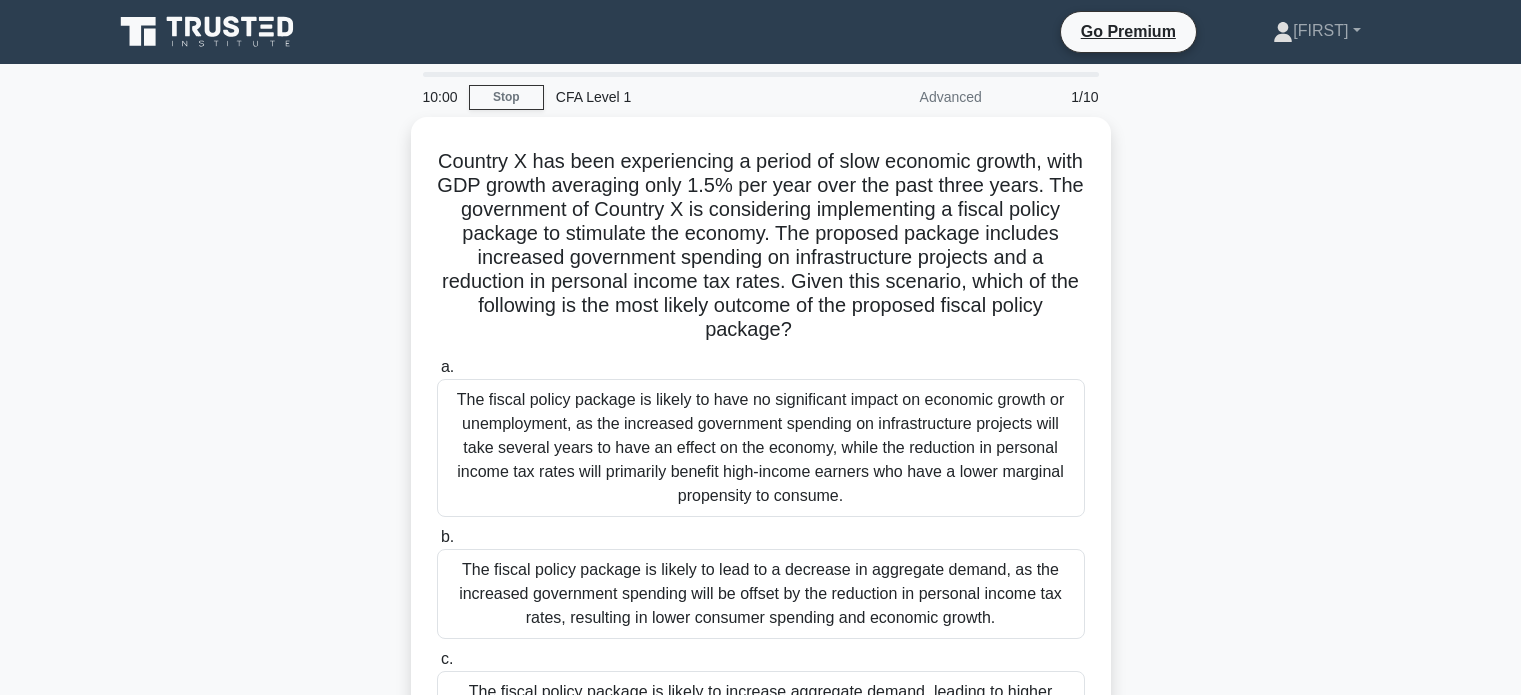 scroll, scrollTop: 0, scrollLeft: 0, axis: both 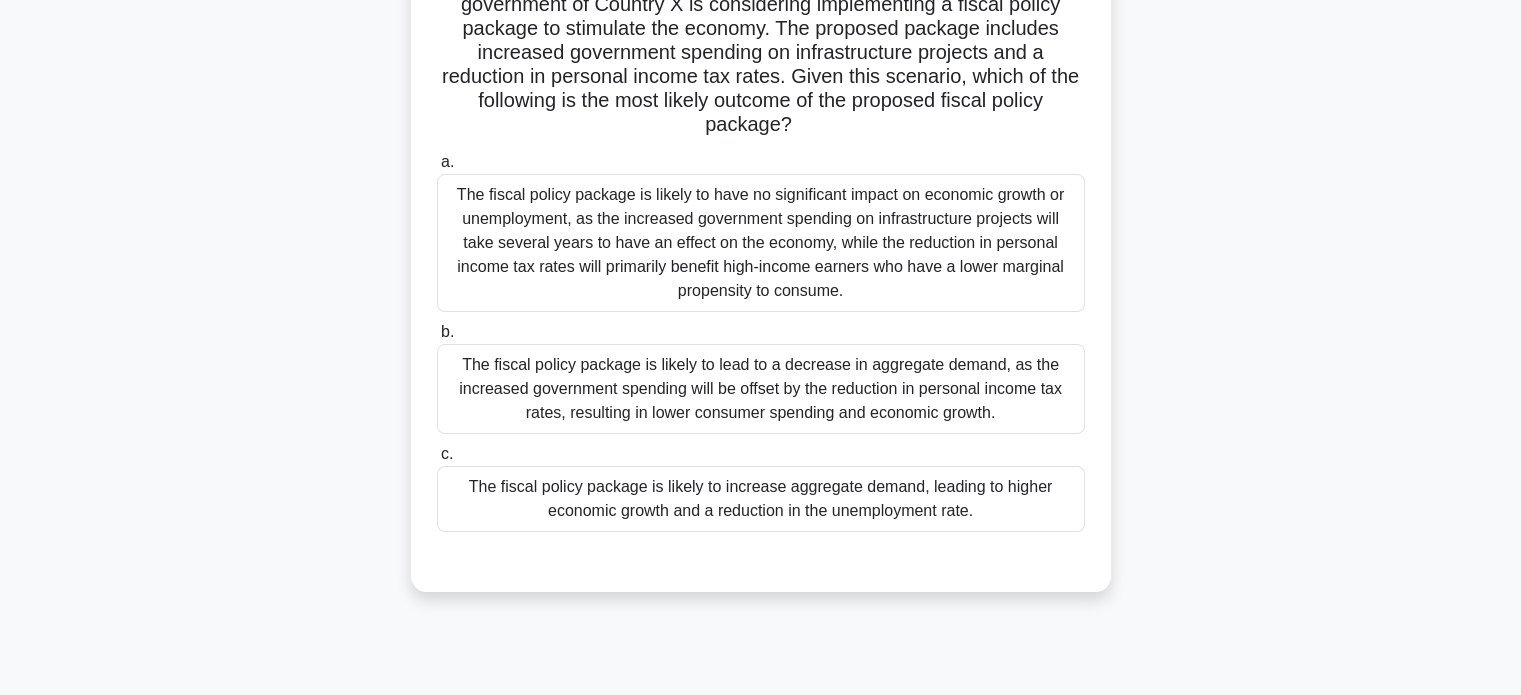 click on "The fiscal policy package is likely to increase aggregate demand, leading to higher economic growth and a reduction in the unemployment rate." at bounding box center (761, 499) 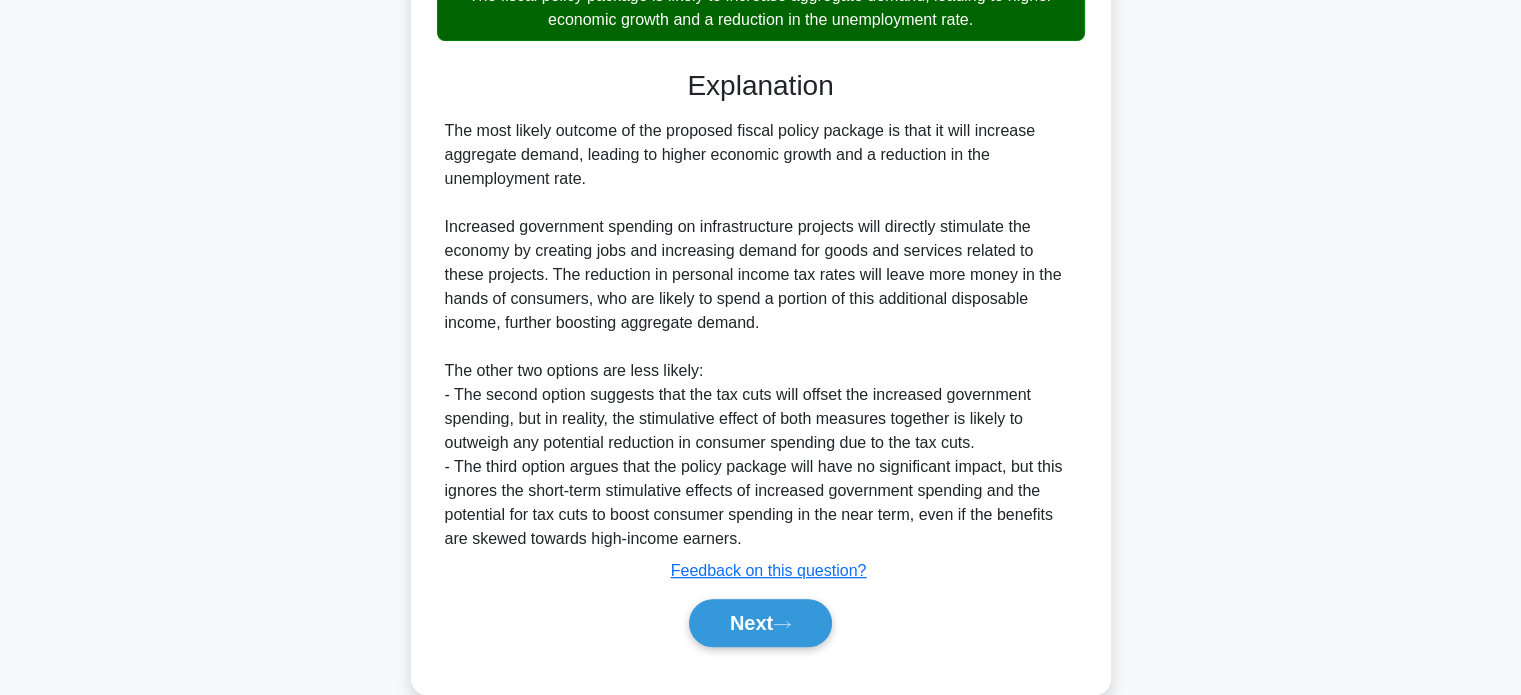 scroll, scrollTop: 700, scrollLeft: 0, axis: vertical 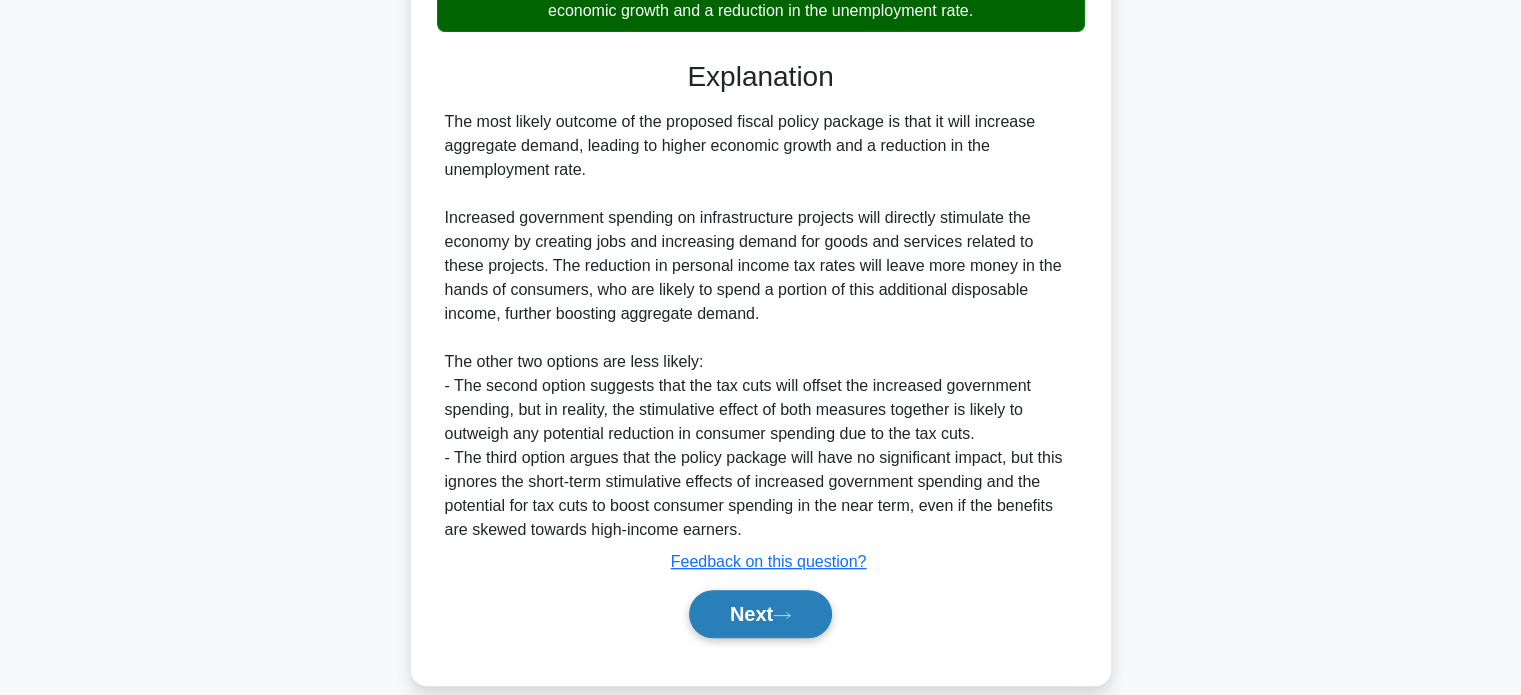 click on "Next" at bounding box center [760, 614] 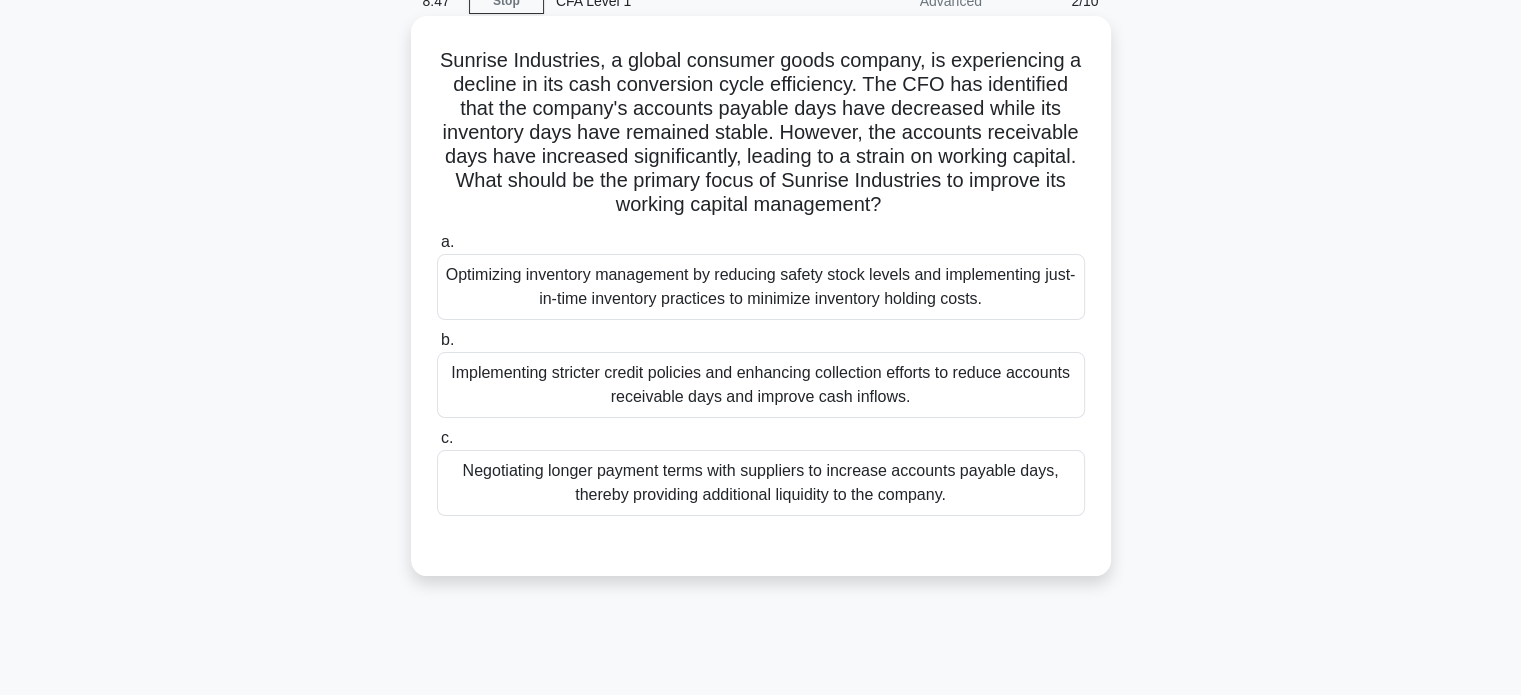 scroll, scrollTop: 0, scrollLeft: 0, axis: both 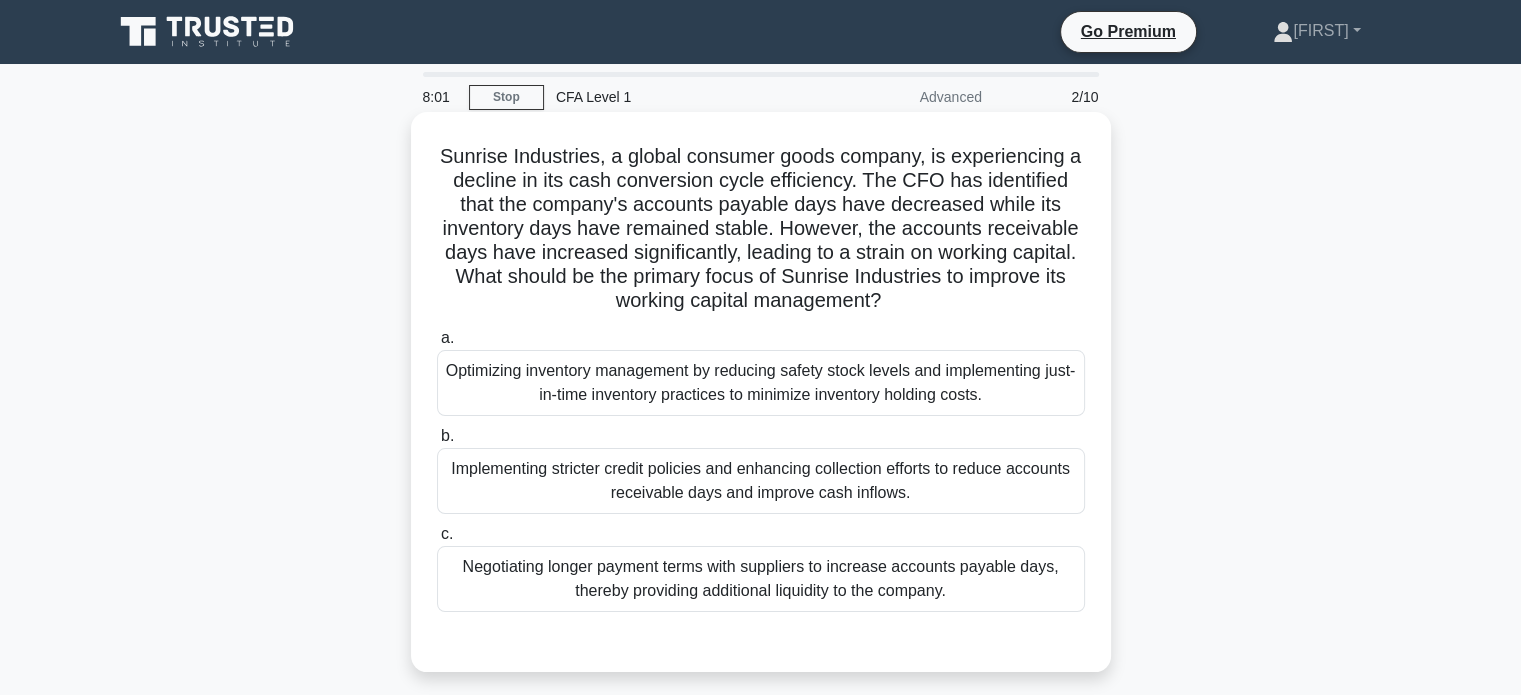 click on "Implementing stricter credit policies and enhancing collection efforts to reduce accounts receivable days and improve cash inflows." at bounding box center [761, 481] 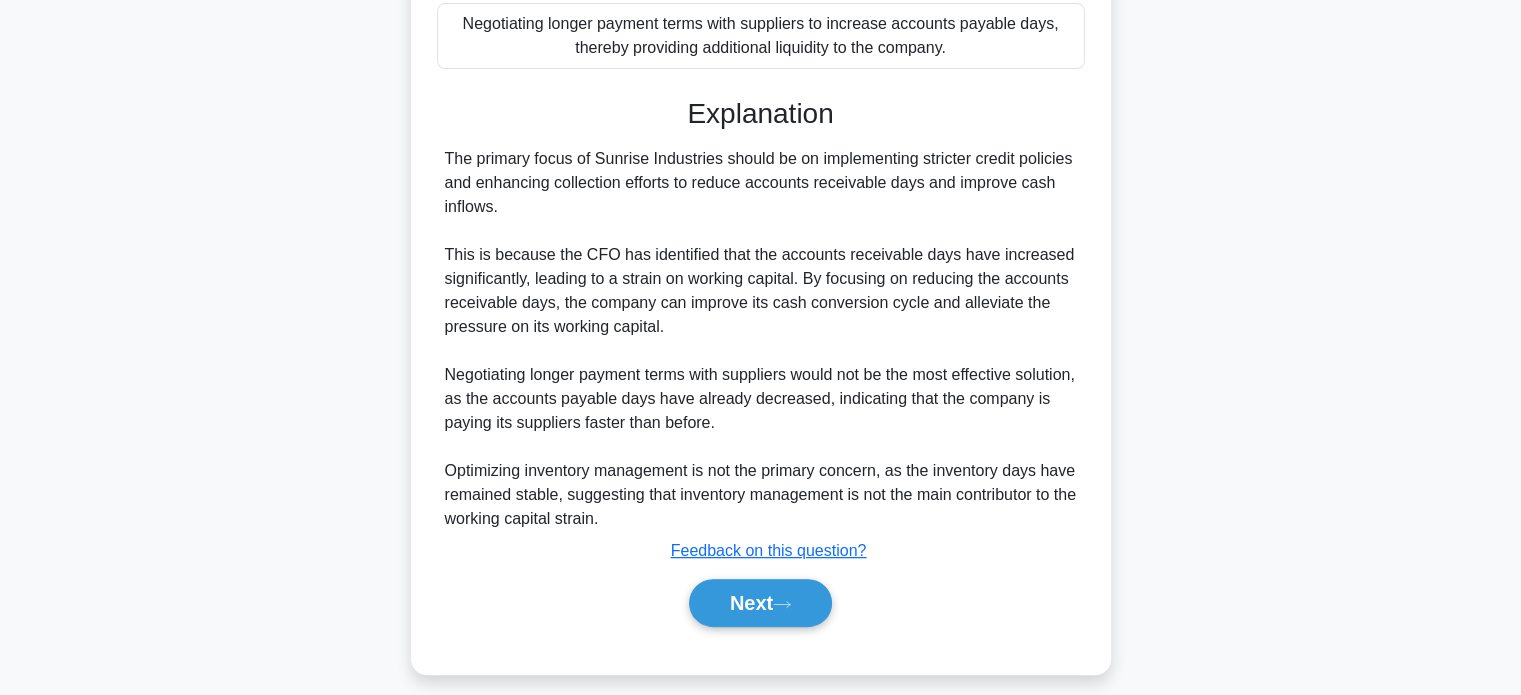 scroll, scrollTop: 559, scrollLeft: 0, axis: vertical 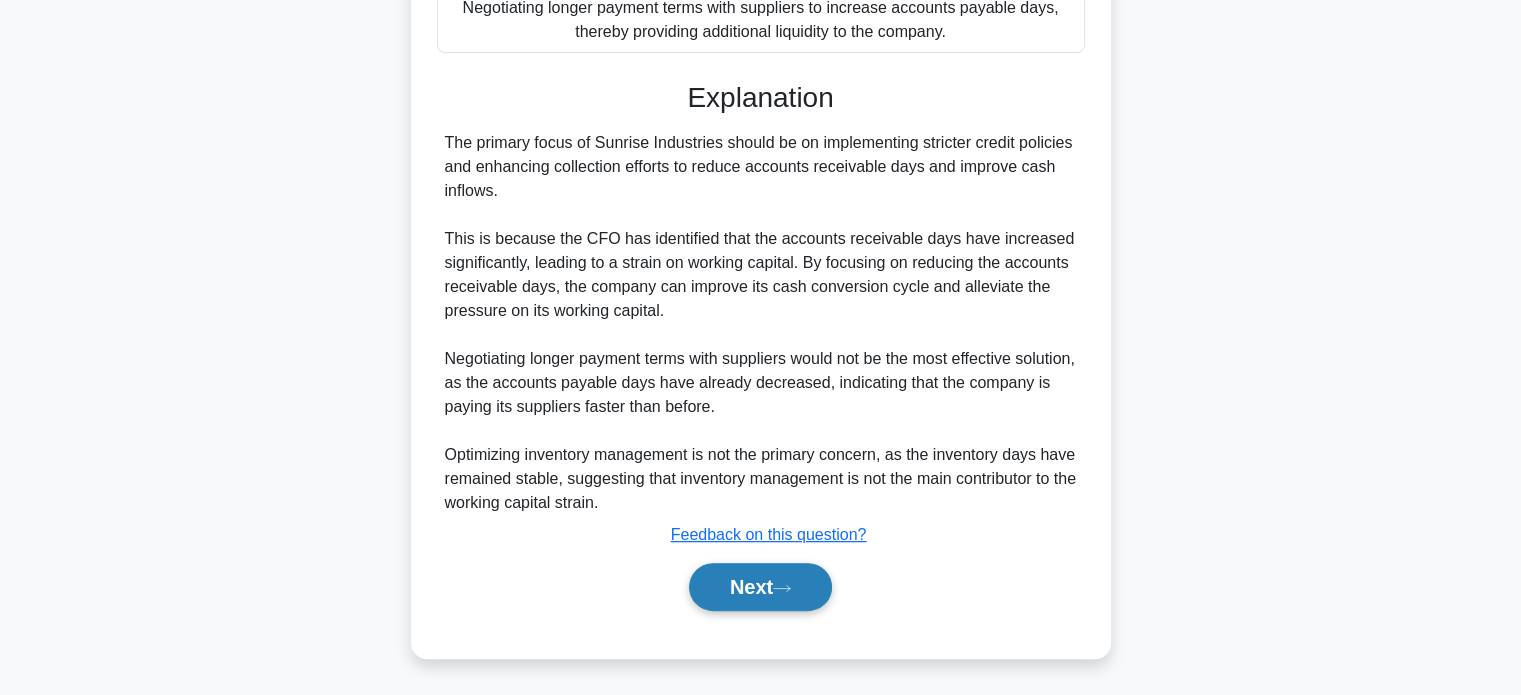 click on "Next" at bounding box center (760, 587) 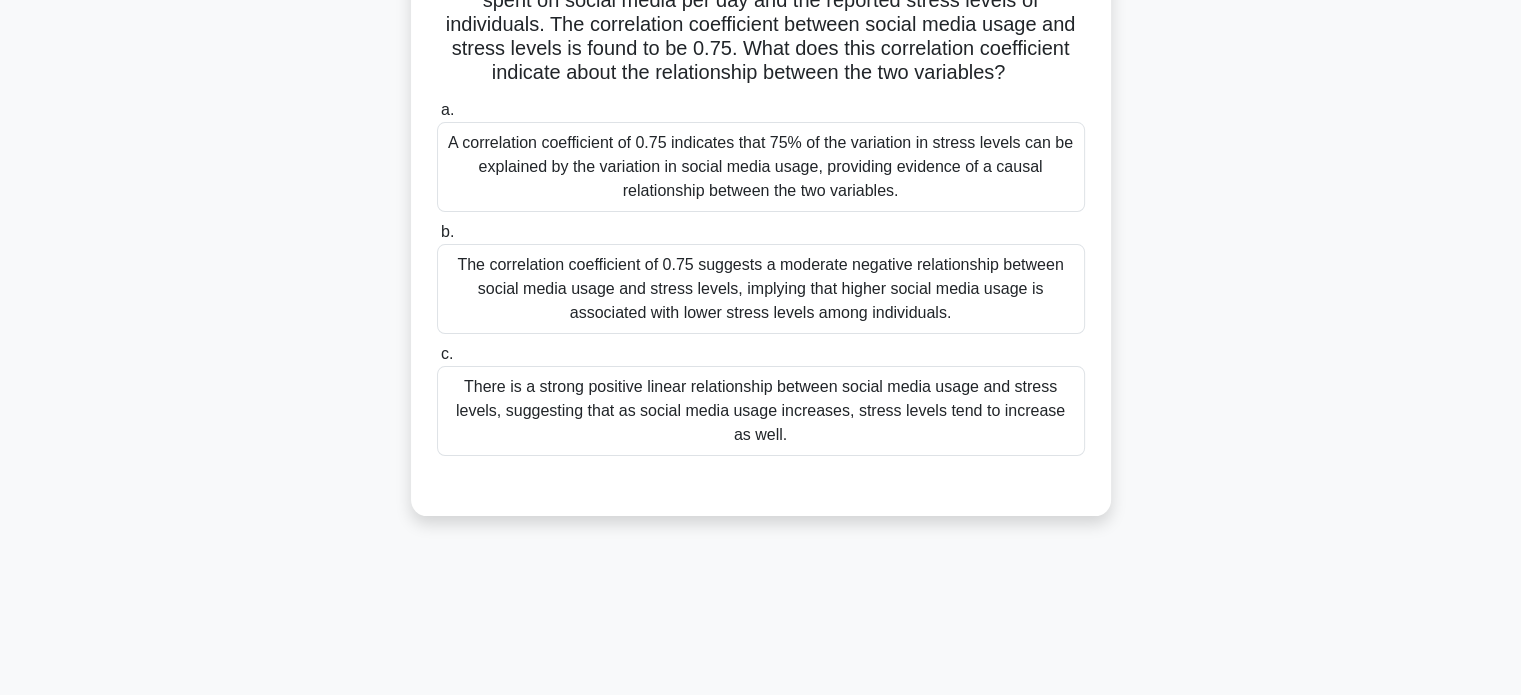 scroll, scrollTop: 0, scrollLeft: 0, axis: both 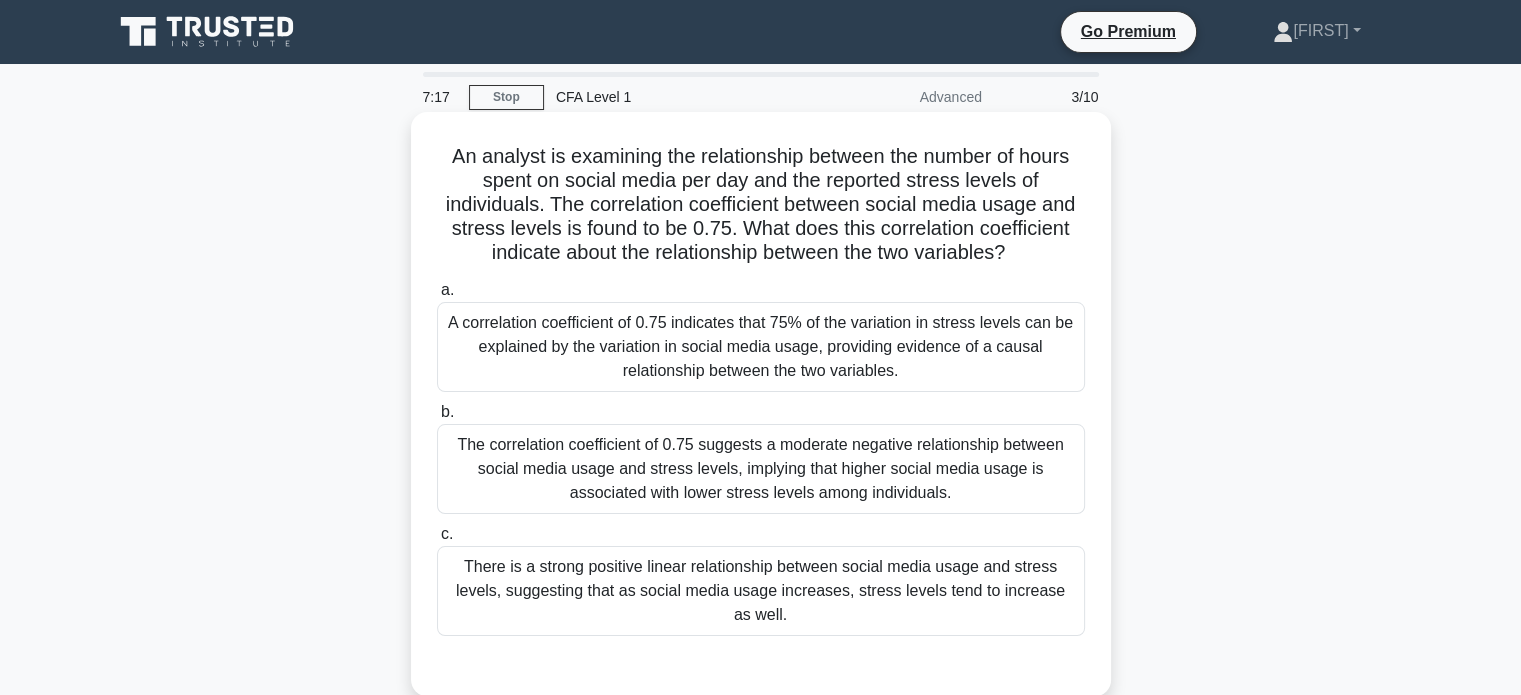 click on "A correlation coefficient of 0.75 indicates that 75% of the variation in stress levels can be explained by the variation in social media usage, providing evidence of a causal relationship between the two variables." at bounding box center (761, 347) 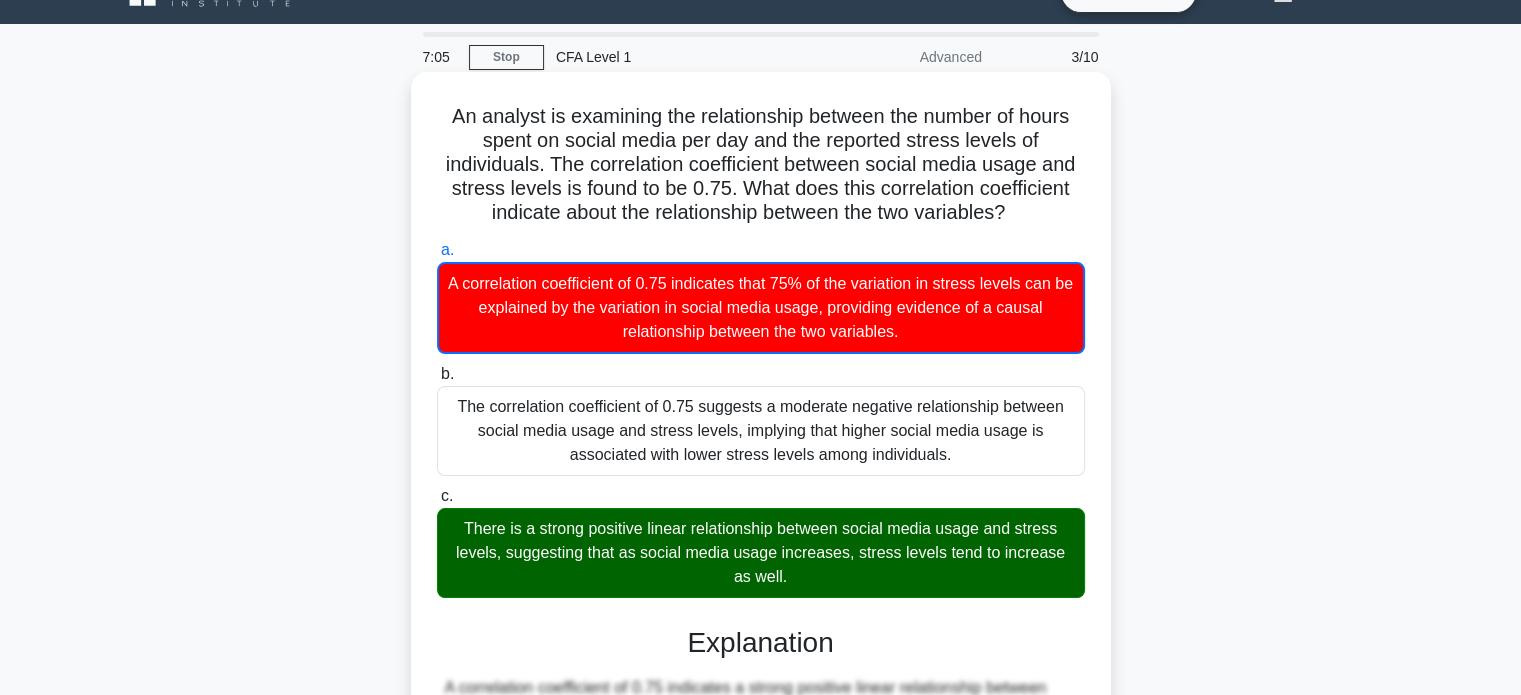 scroll, scrollTop: 440, scrollLeft: 0, axis: vertical 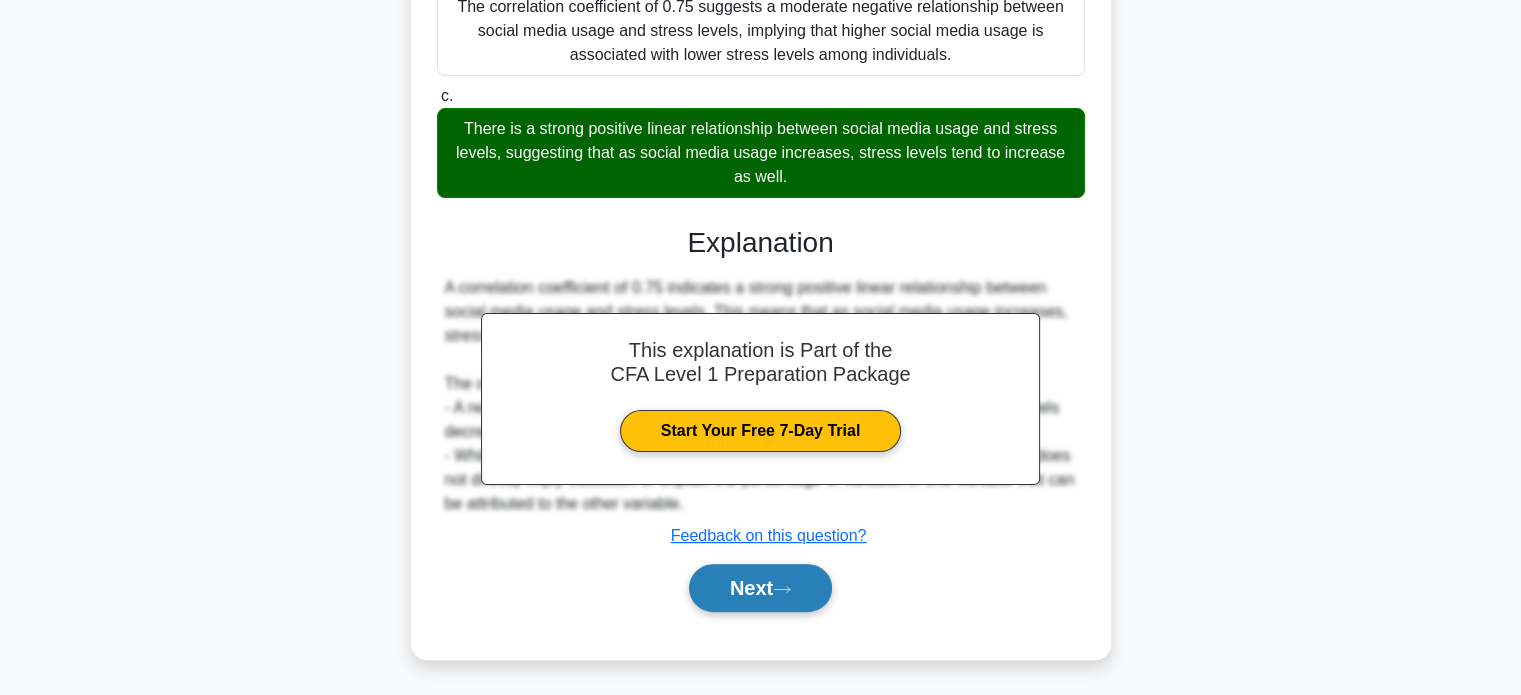click on "Next" at bounding box center (760, 588) 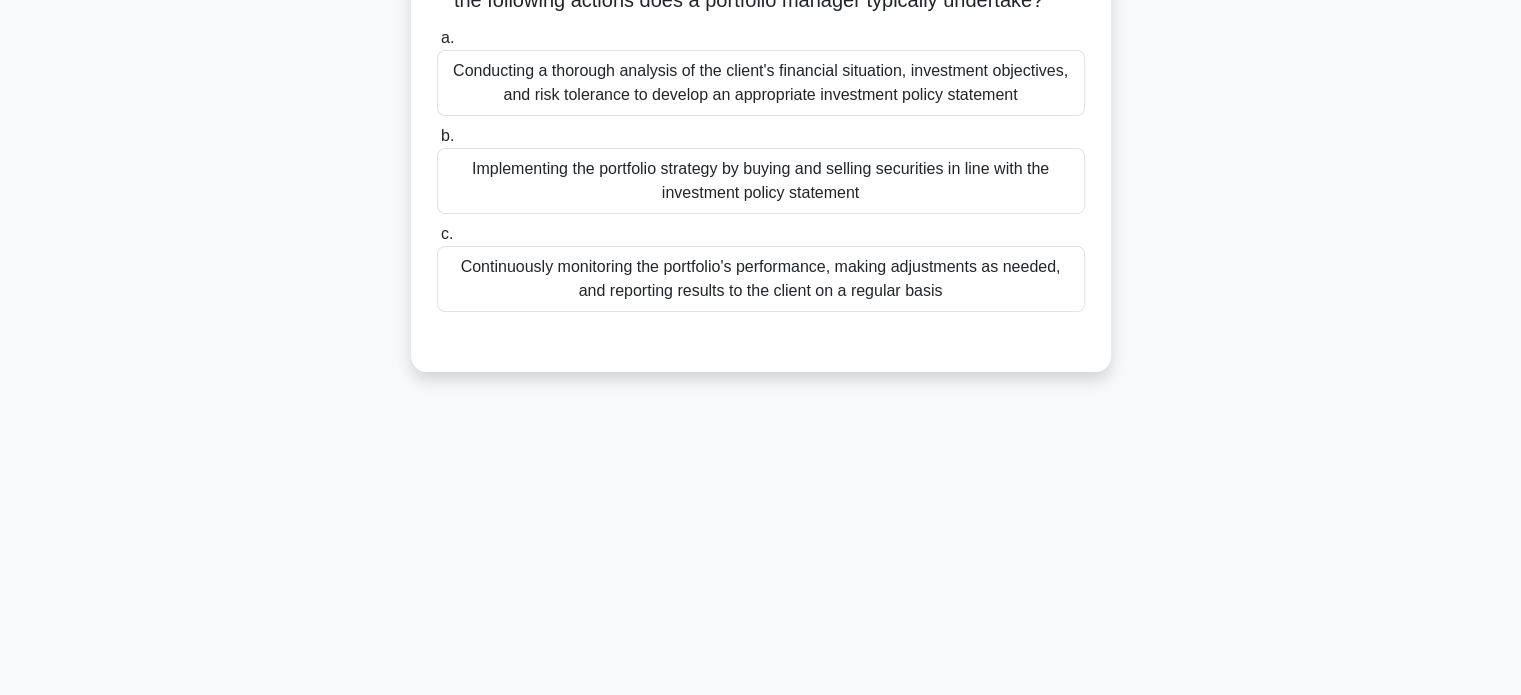 scroll, scrollTop: 0, scrollLeft: 0, axis: both 